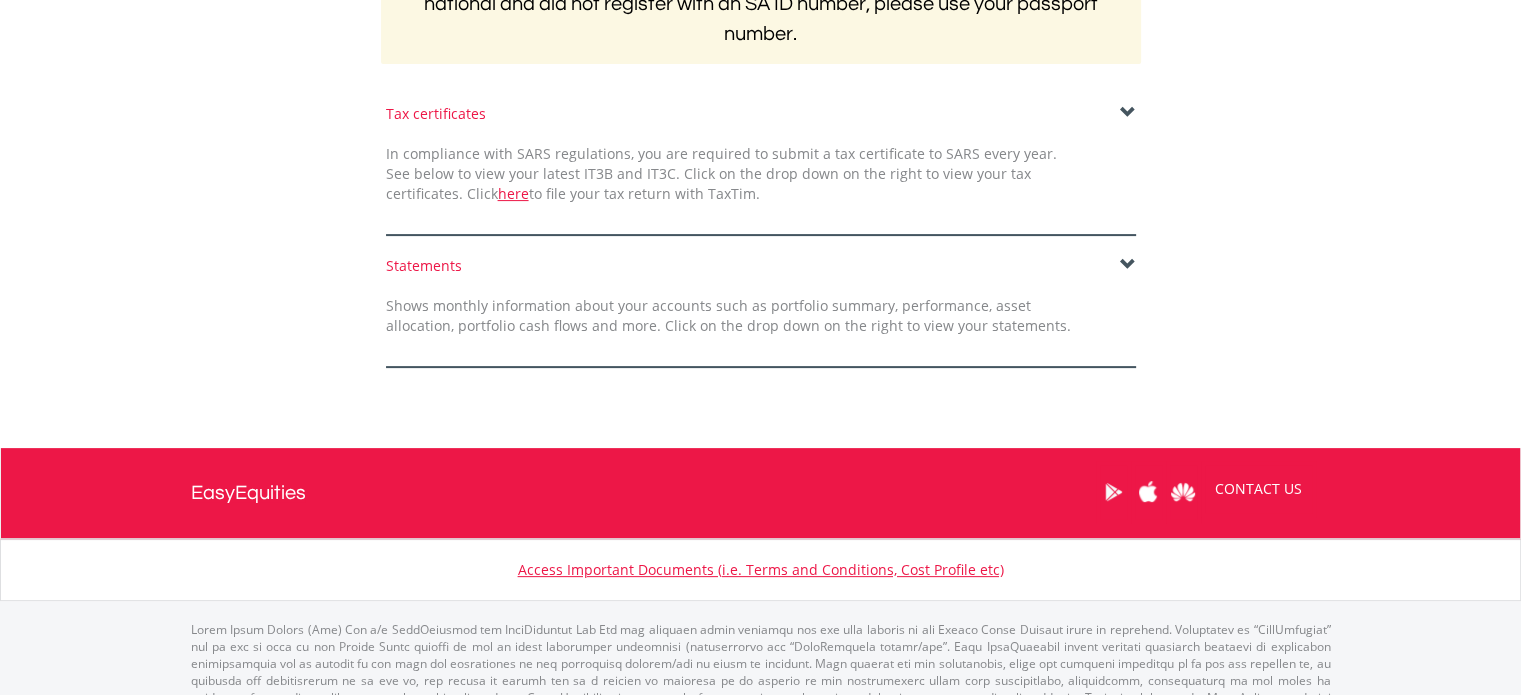 scroll, scrollTop: 500, scrollLeft: 0, axis: vertical 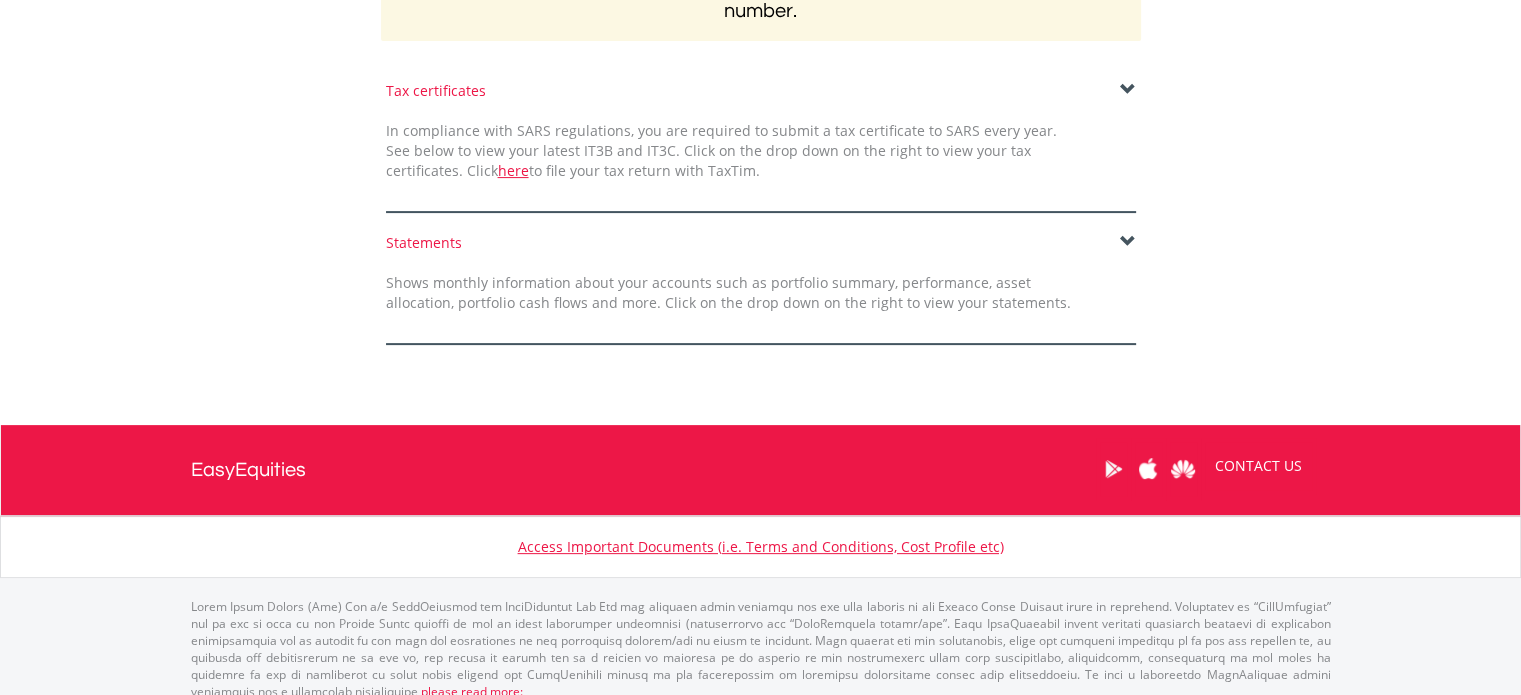 click at bounding box center [1128, 242] 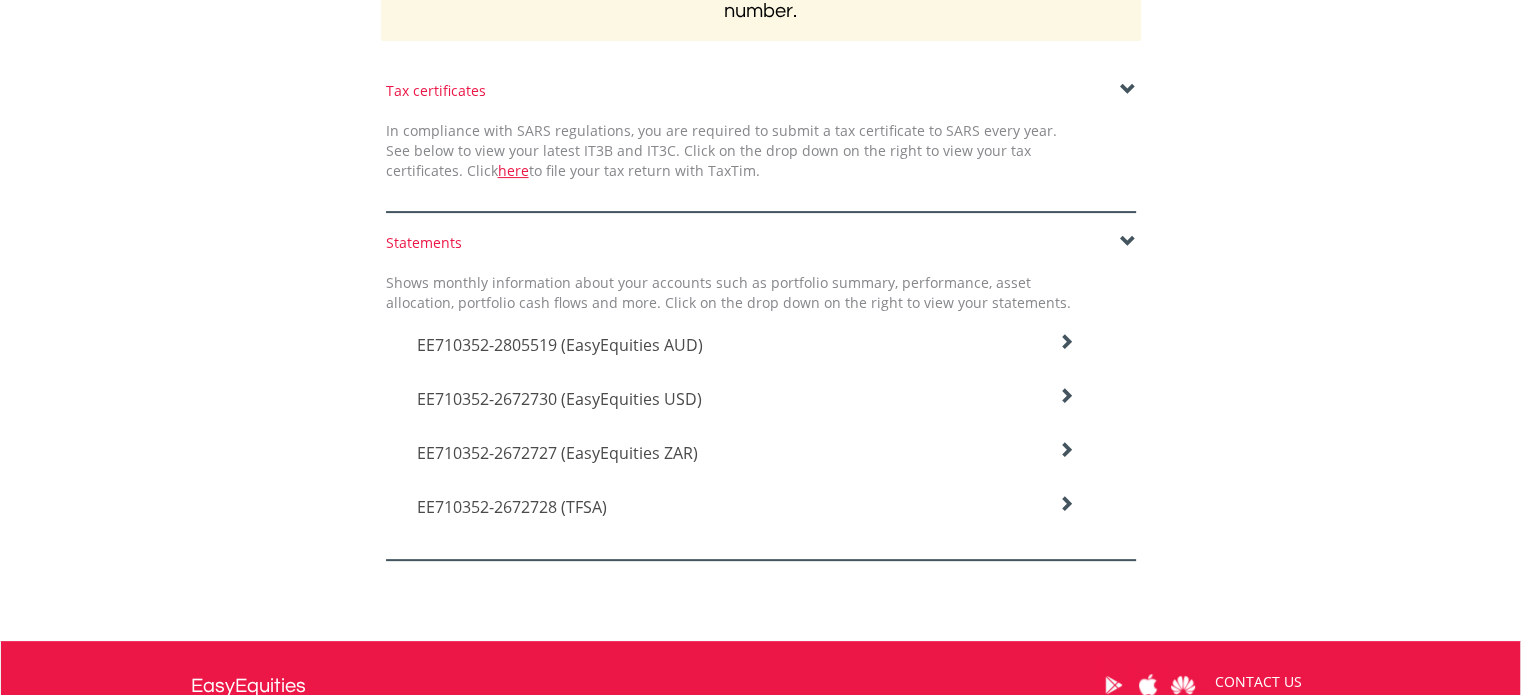 click at bounding box center (1066, 342) 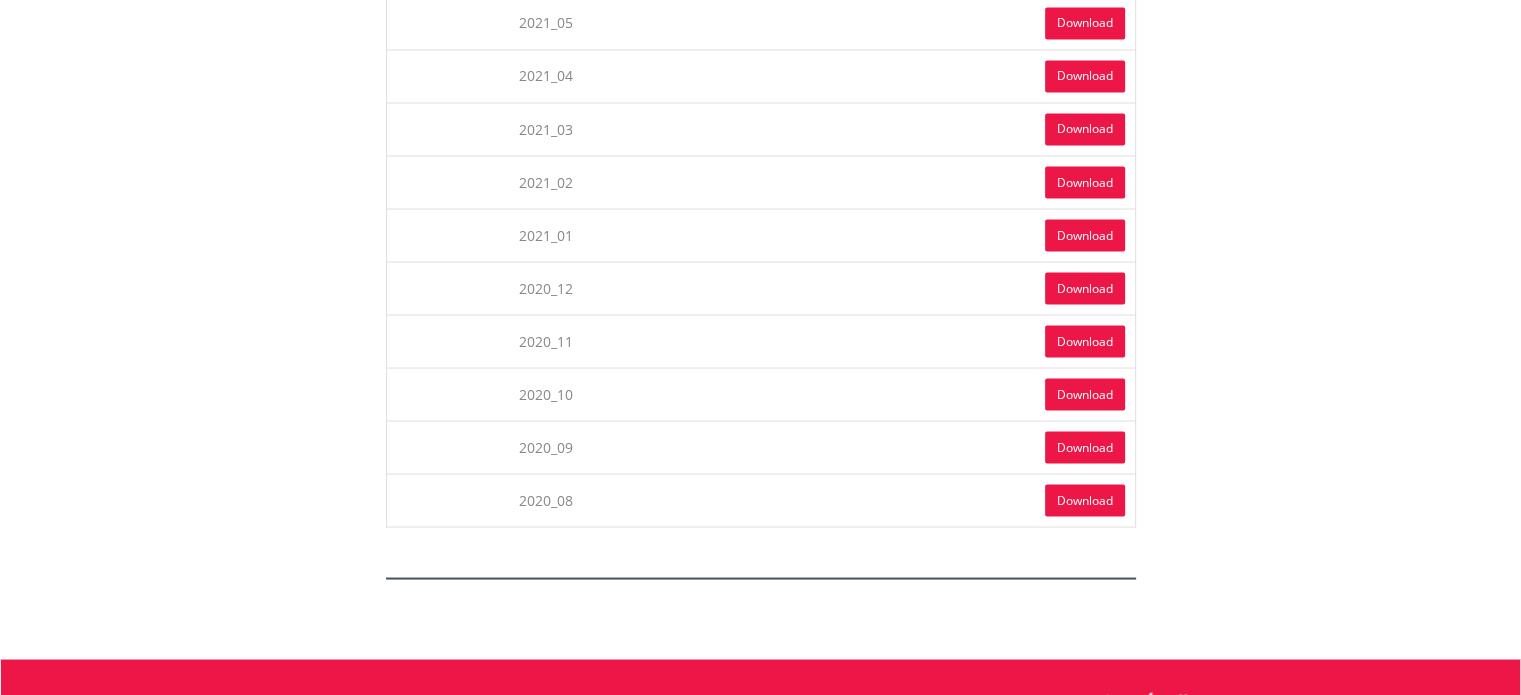 scroll, scrollTop: 3659, scrollLeft: 0, axis: vertical 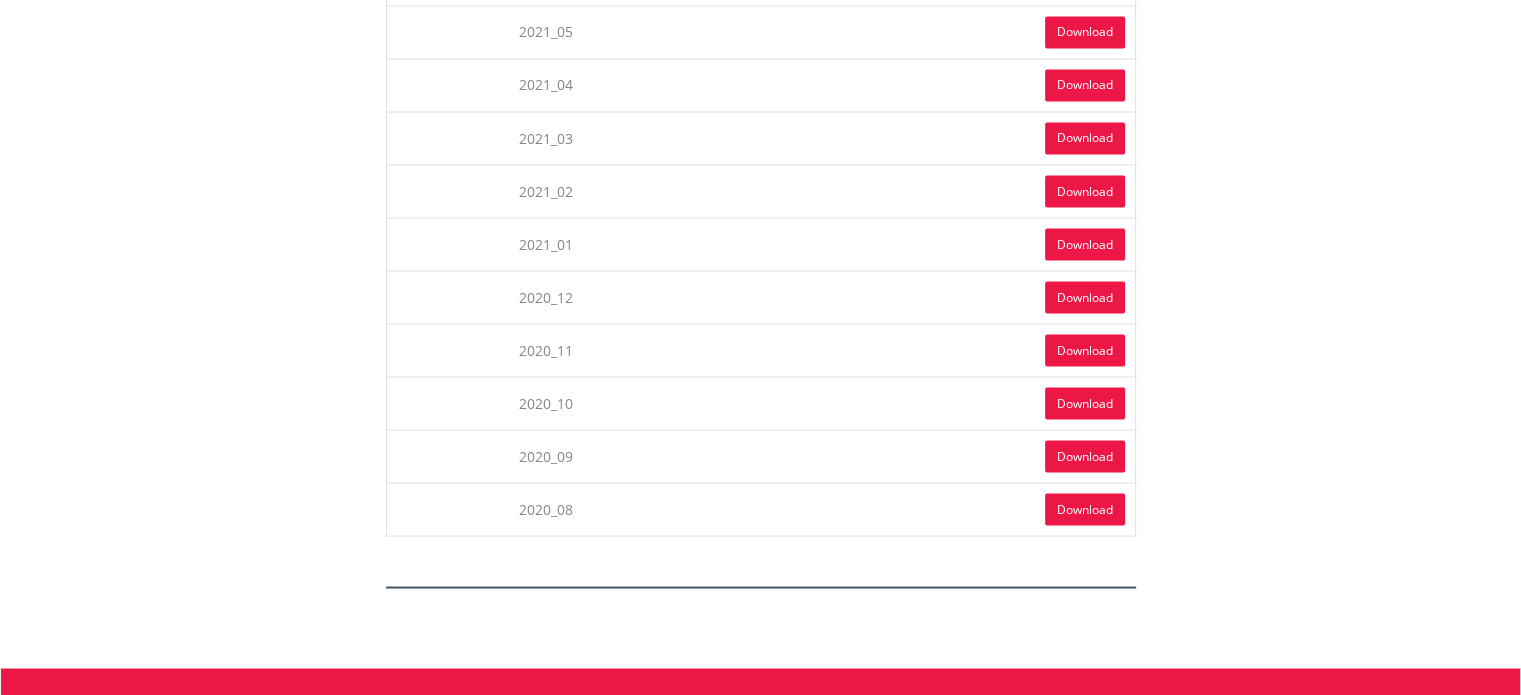 click on "Download" at bounding box center (1085, 509) 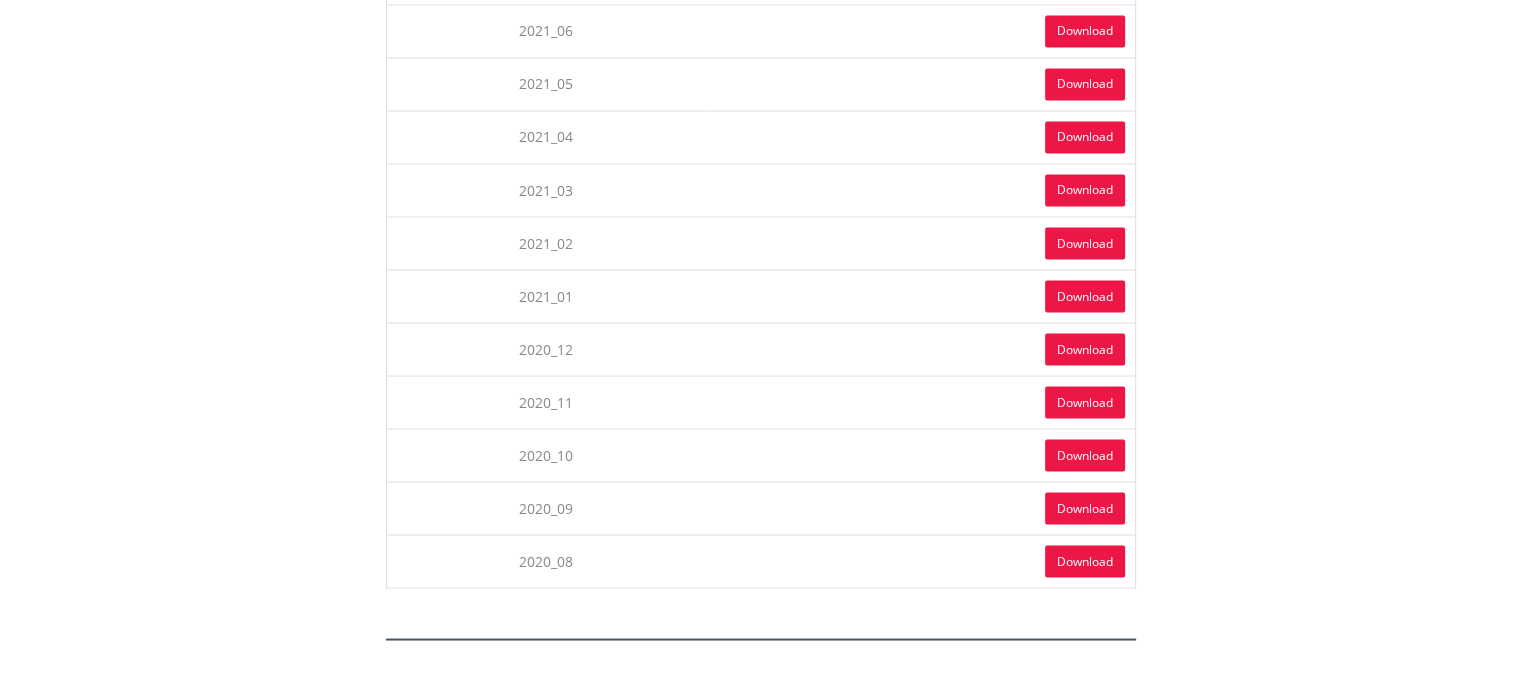 scroll, scrollTop: 3559, scrollLeft: 0, axis: vertical 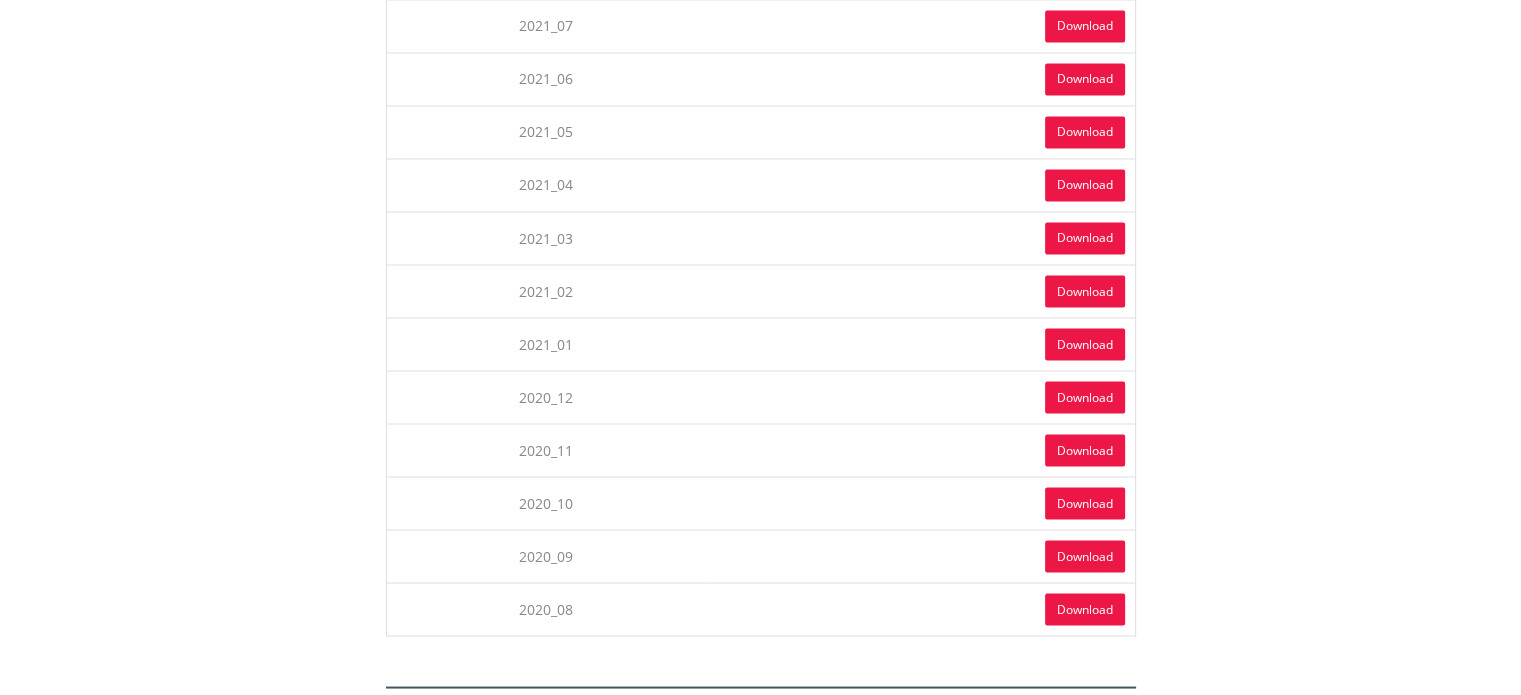 click on "Download" at bounding box center (1085, 291) 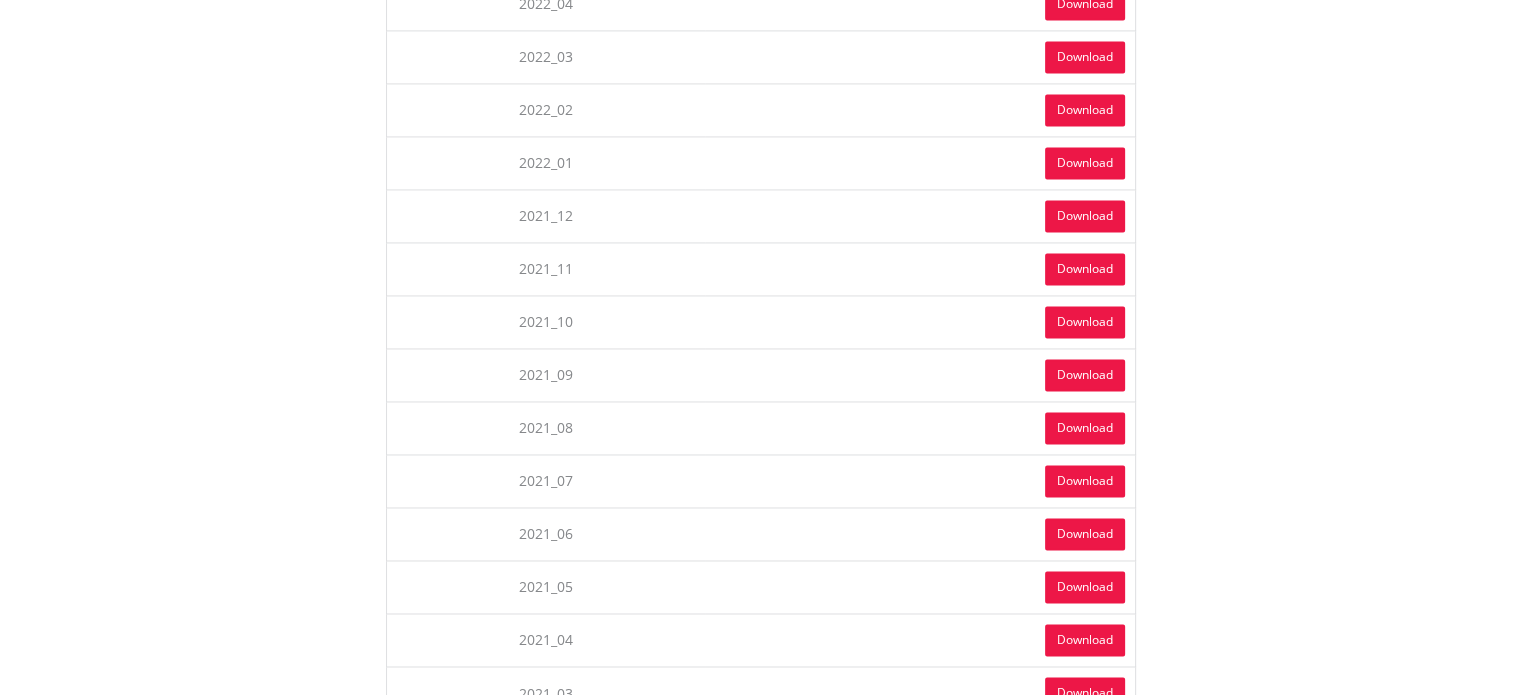scroll, scrollTop: 3059, scrollLeft: 0, axis: vertical 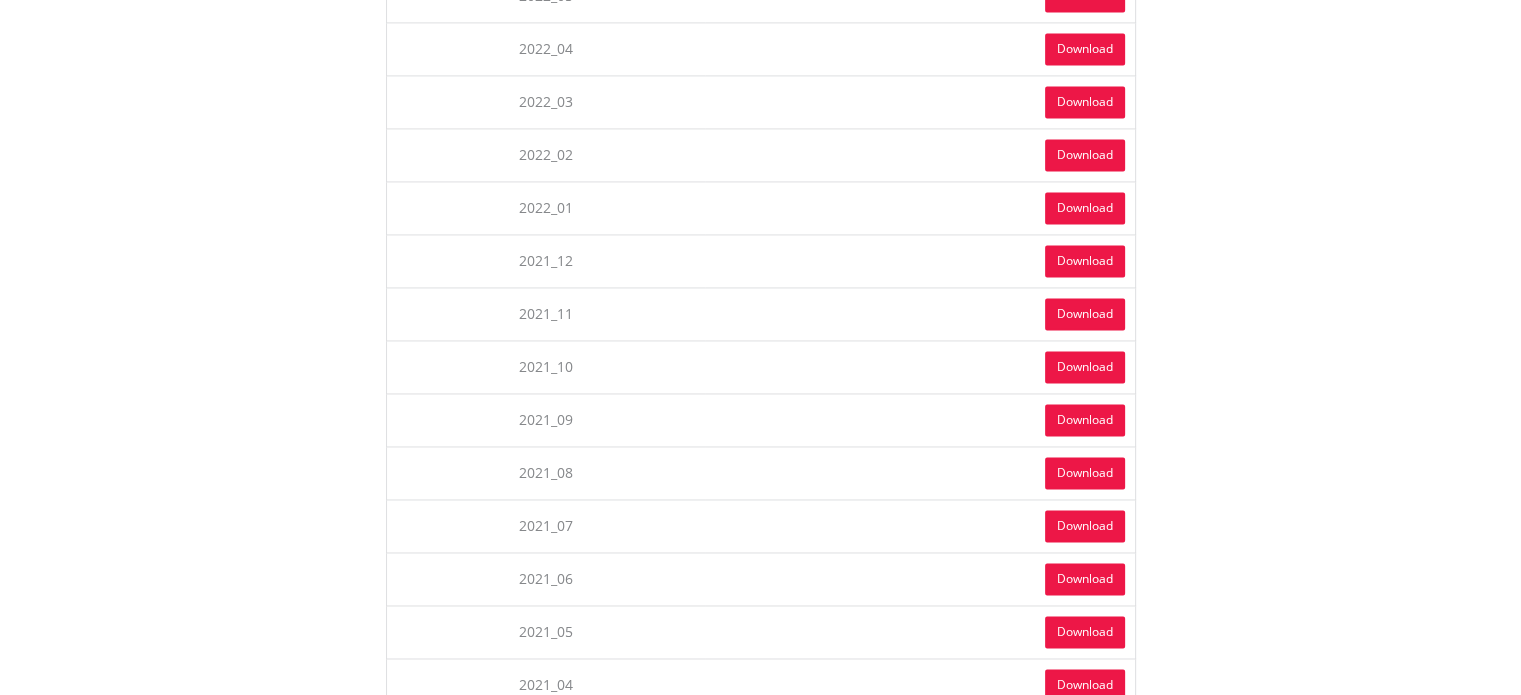 click on "Download" at bounding box center [1085, 155] 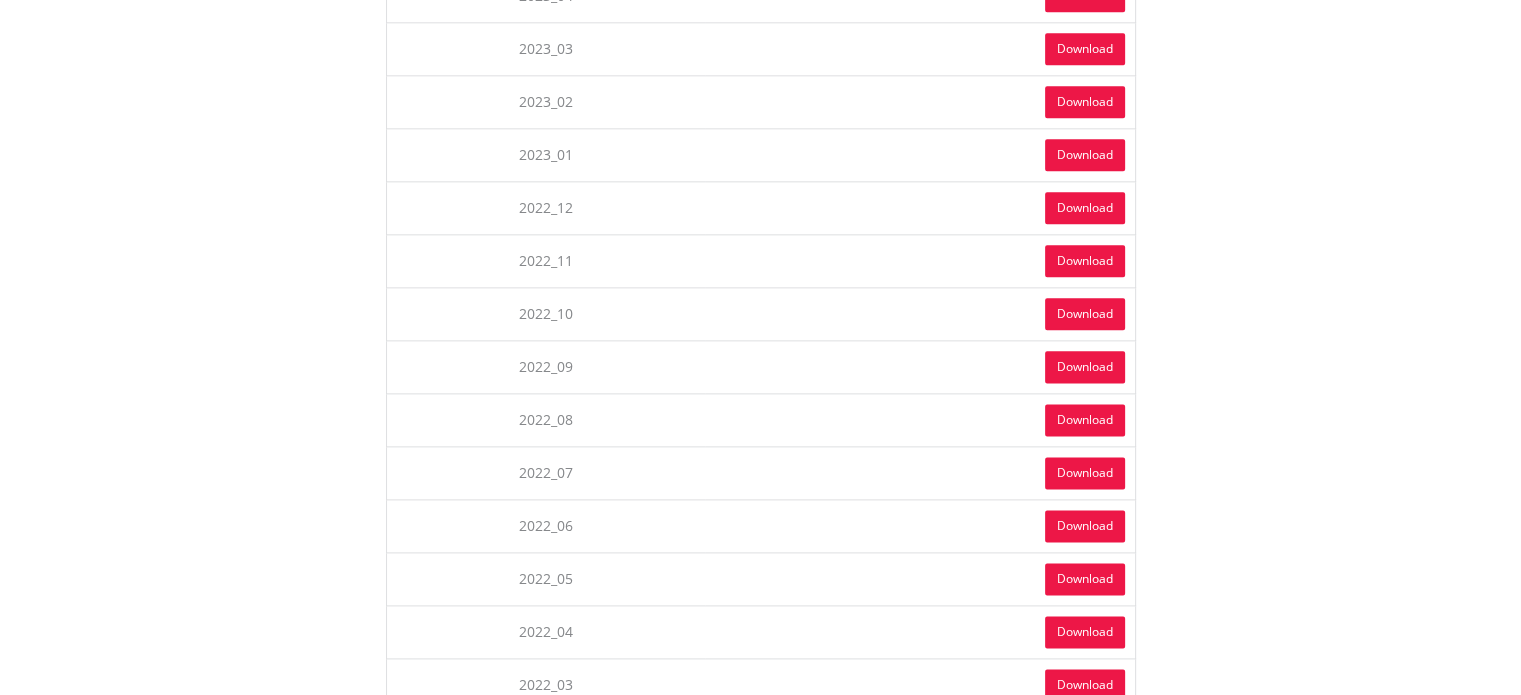 scroll, scrollTop: 2459, scrollLeft: 0, axis: vertical 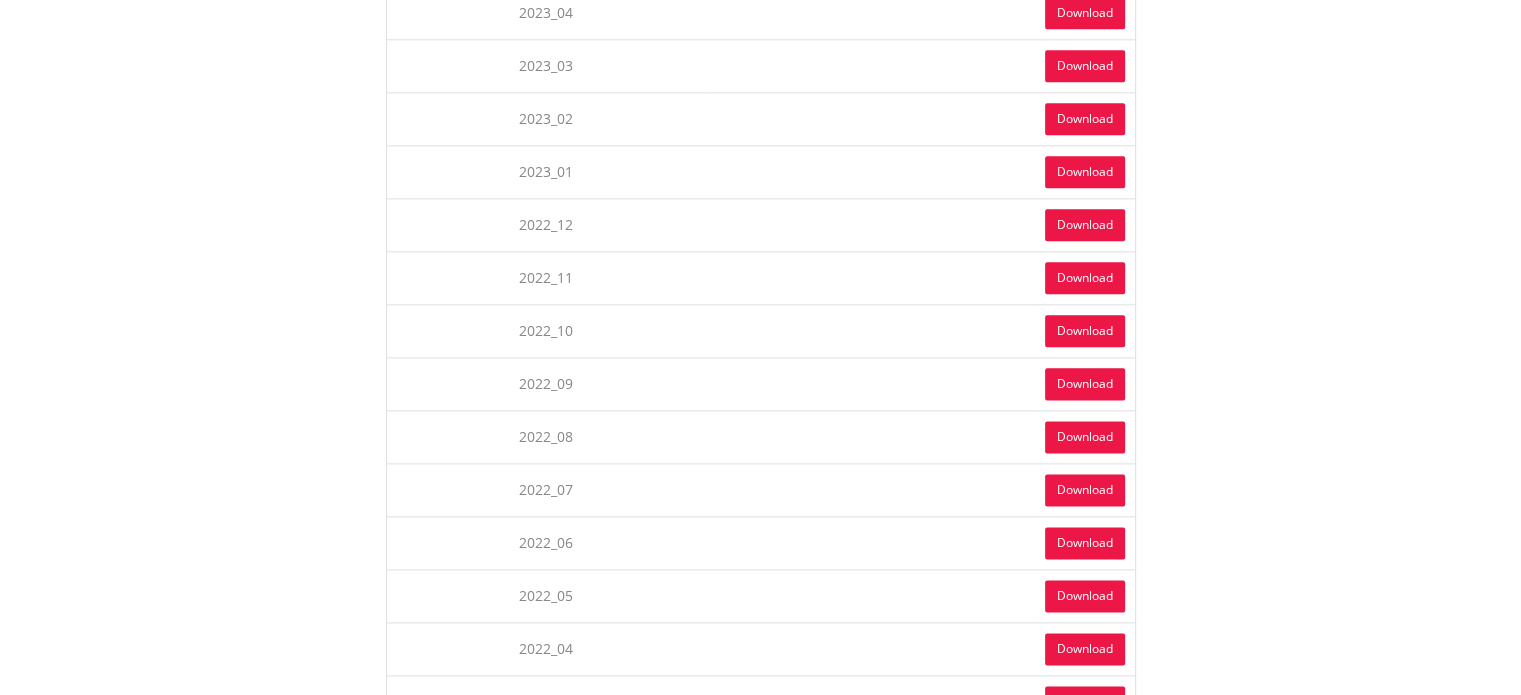 click on "Download" at bounding box center (1085, 119) 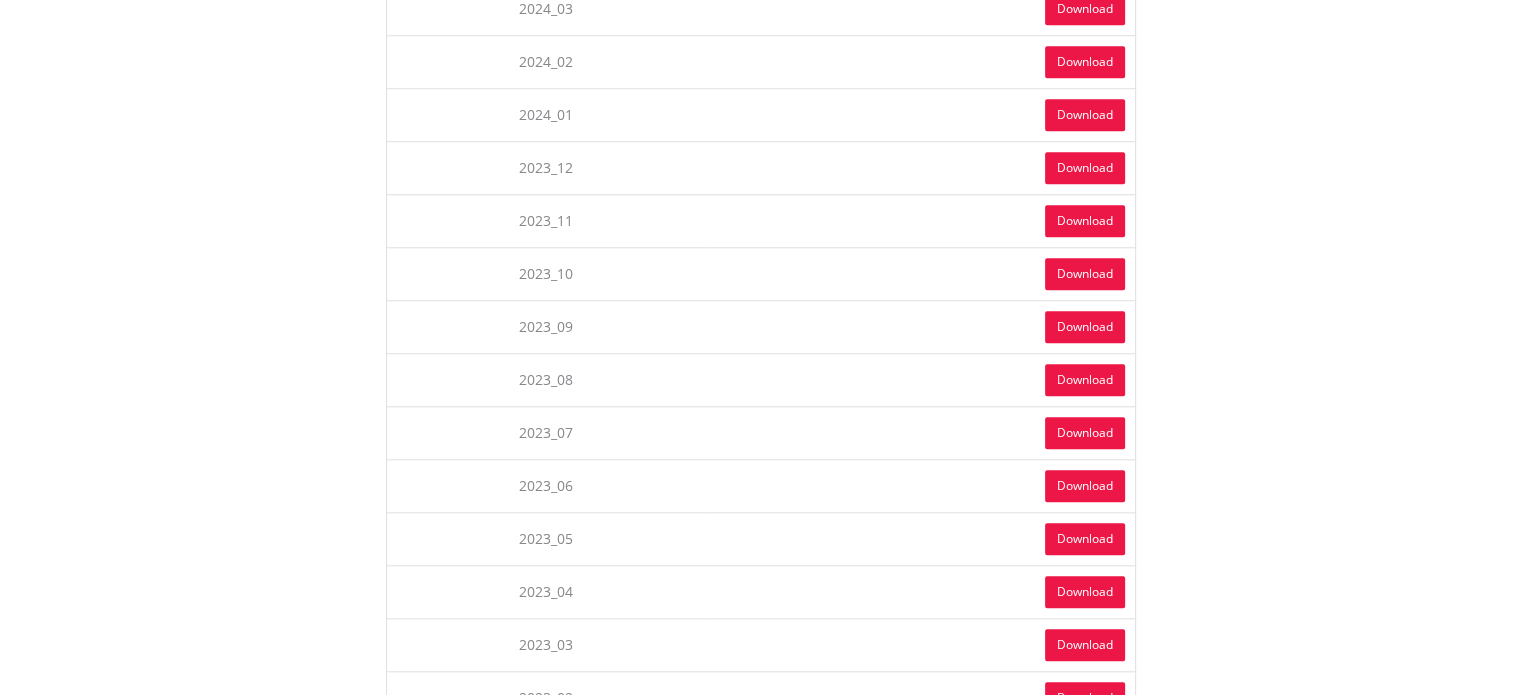 scroll, scrollTop: 1759, scrollLeft: 0, axis: vertical 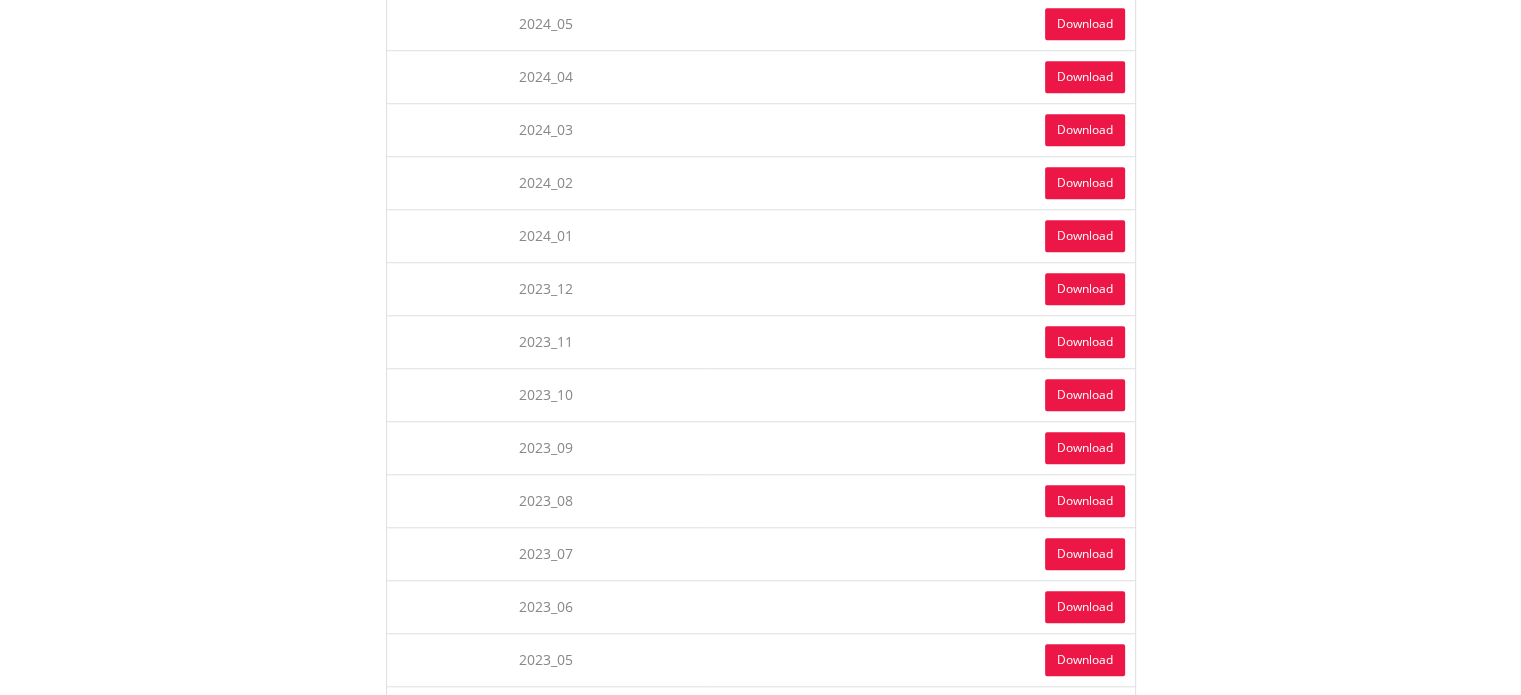 click on "Download" at bounding box center (1085, 183) 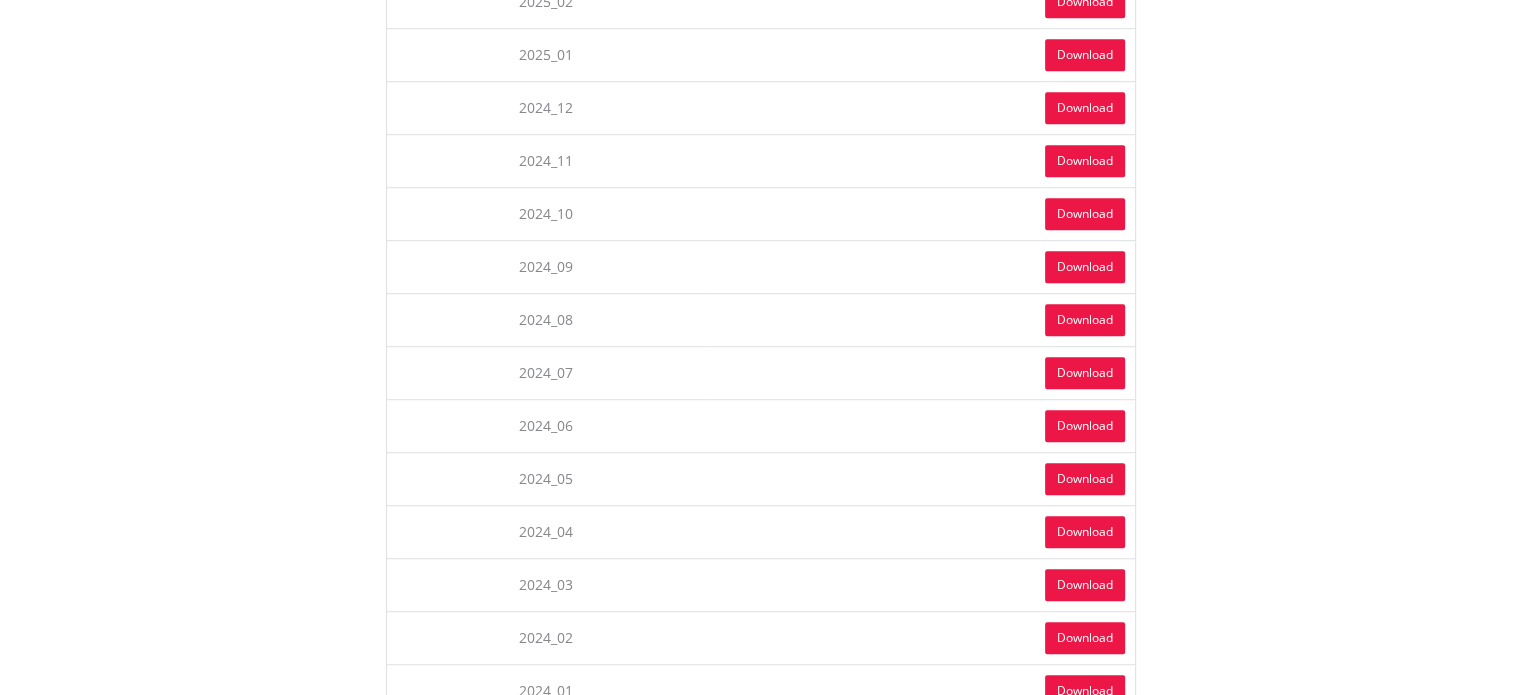 scroll, scrollTop: 1259, scrollLeft: 0, axis: vertical 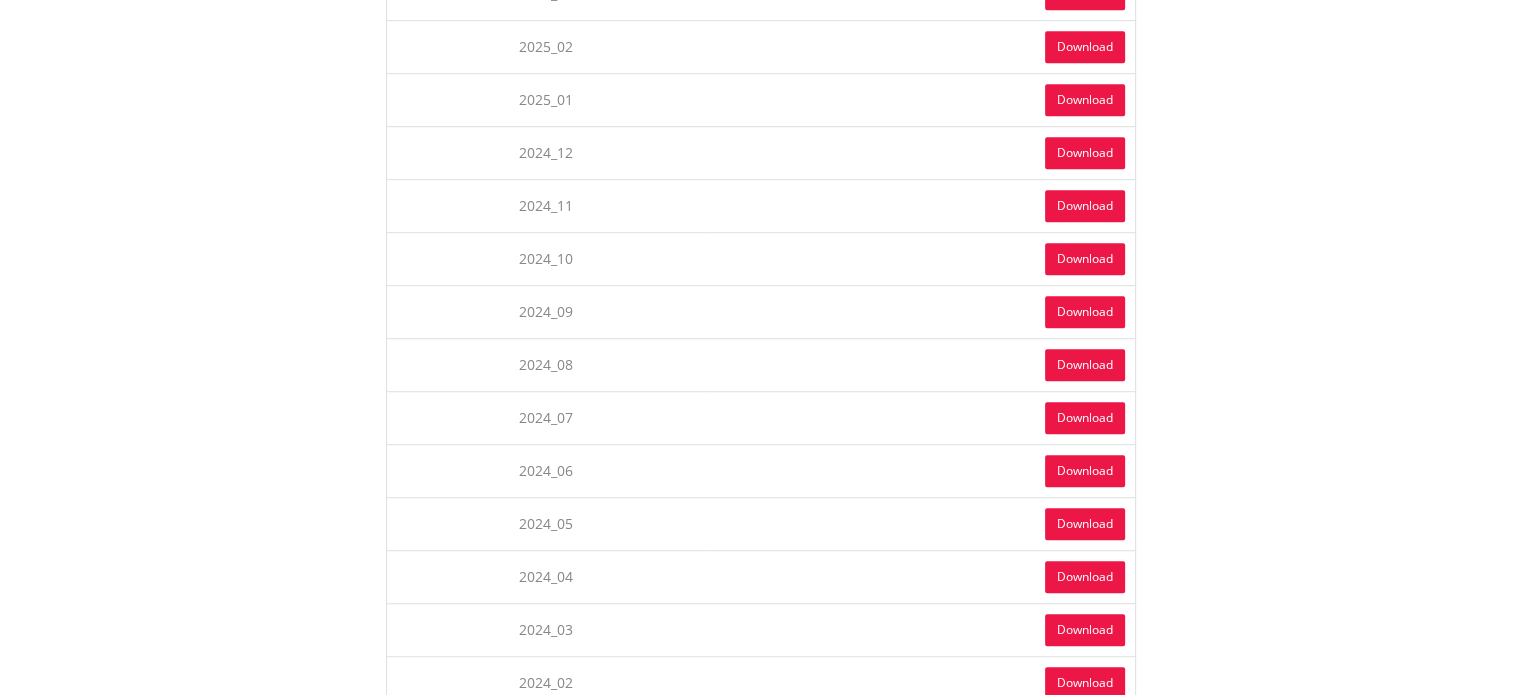 click on "Download" at bounding box center [1085, 47] 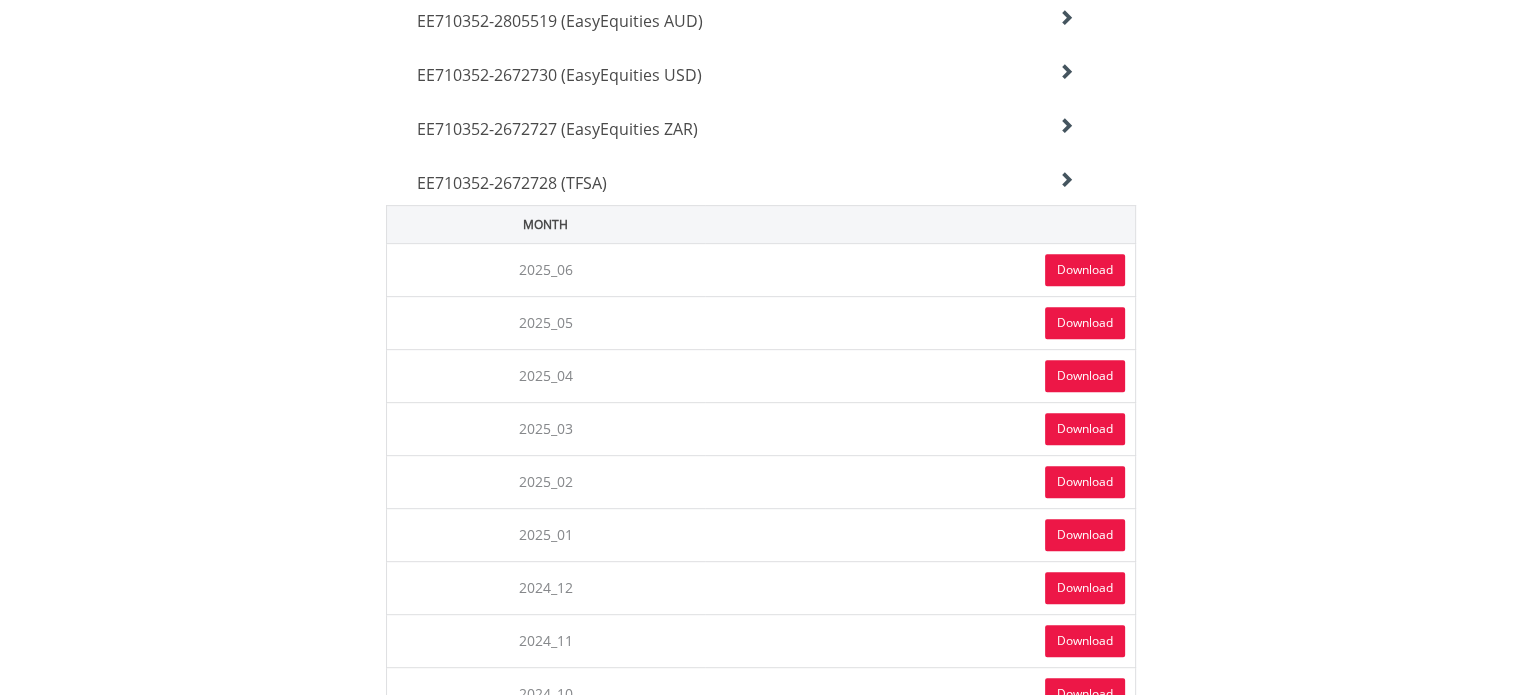 scroll, scrollTop: 859, scrollLeft: 0, axis: vertical 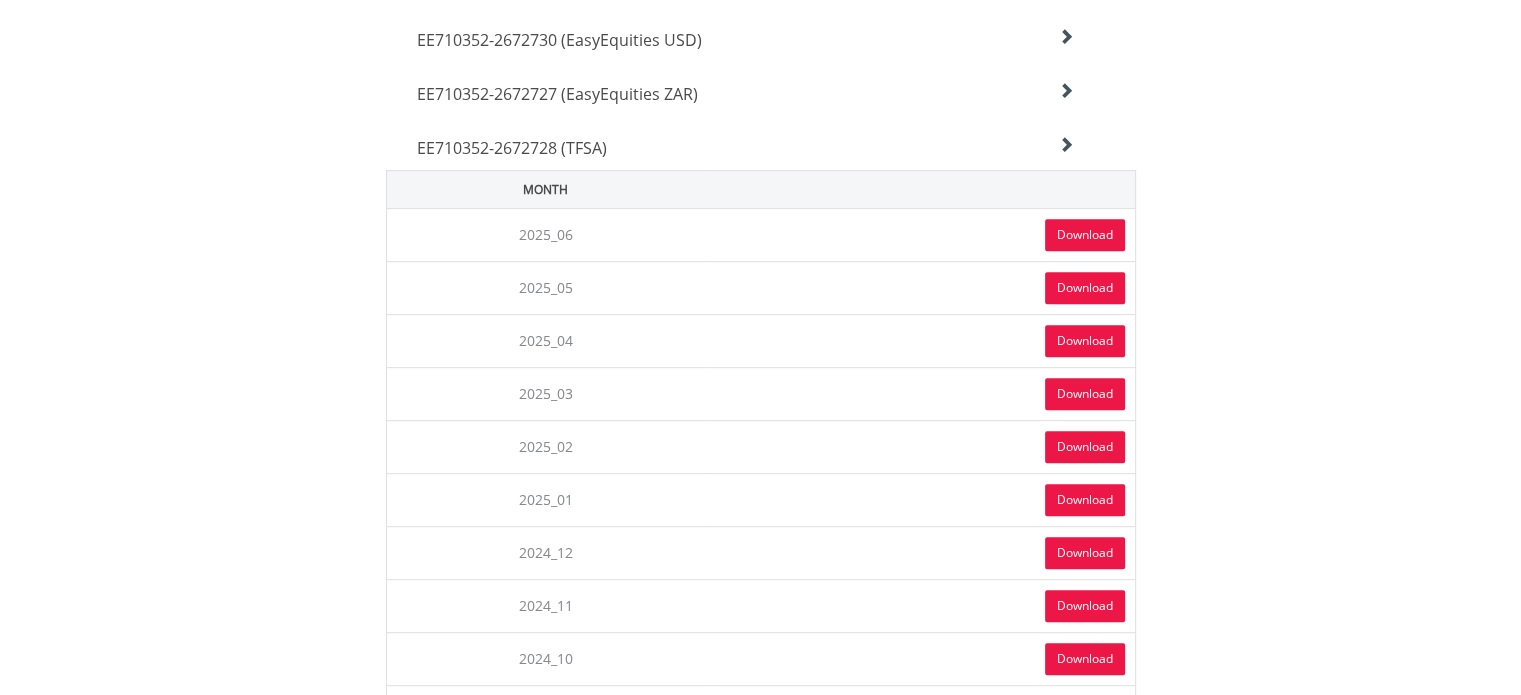 click on "Download" at bounding box center [1085, 235] 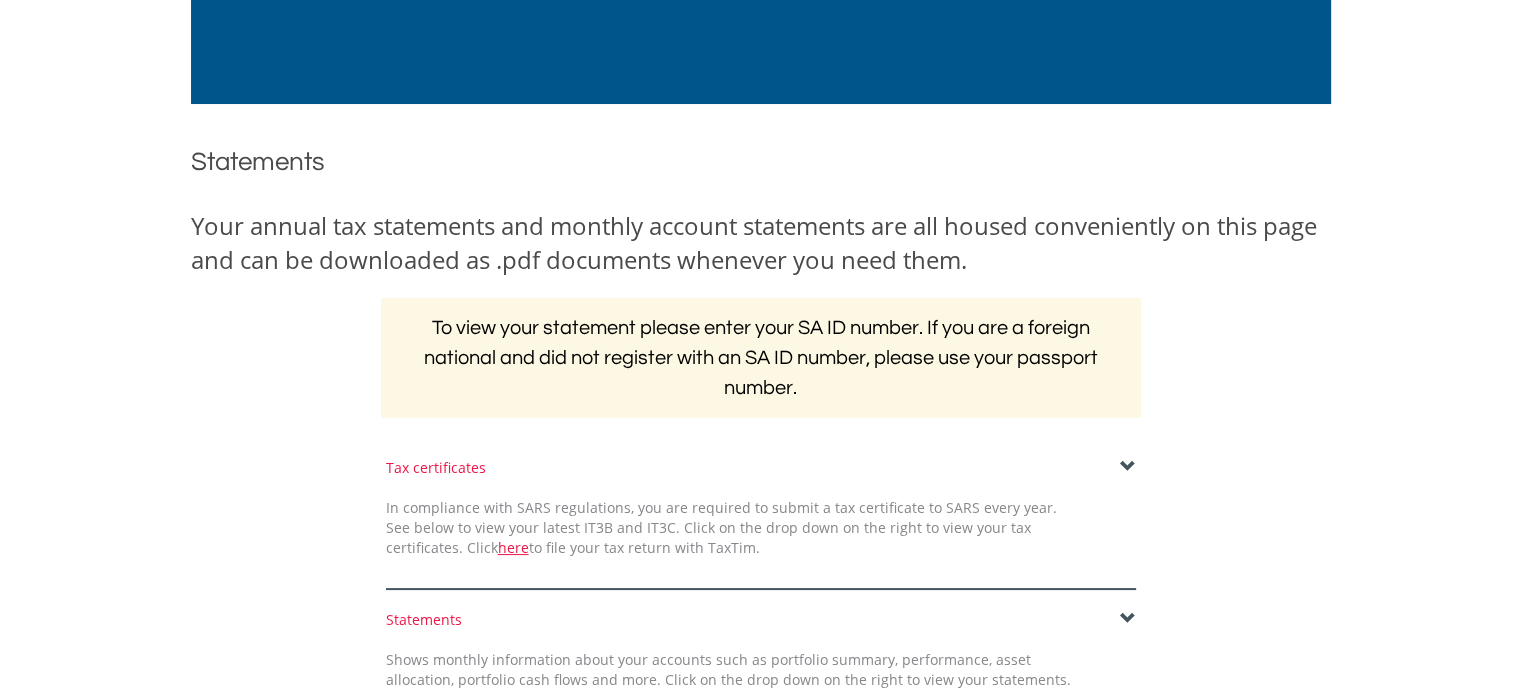 scroll, scrollTop: 0, scrollLeft: 0, axis: both 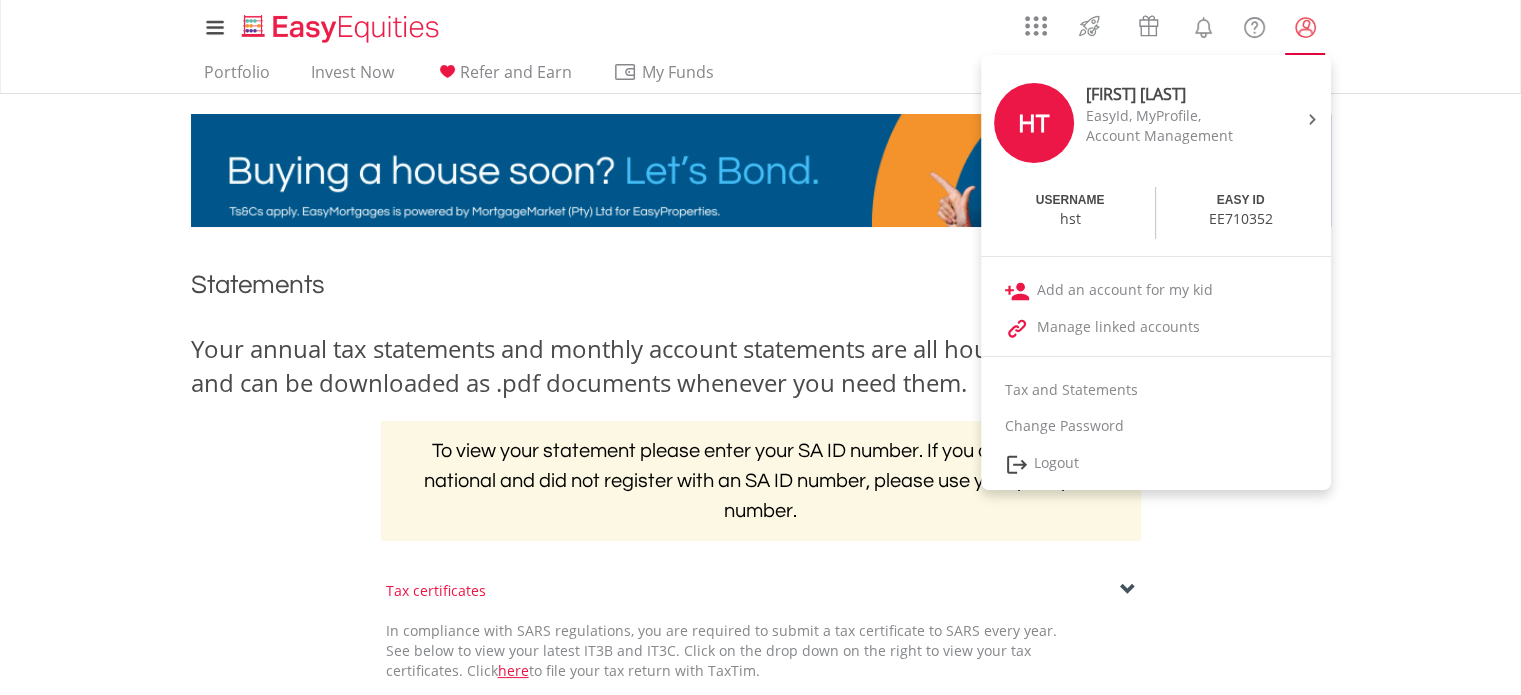 click at bounding box center (1305, 27) 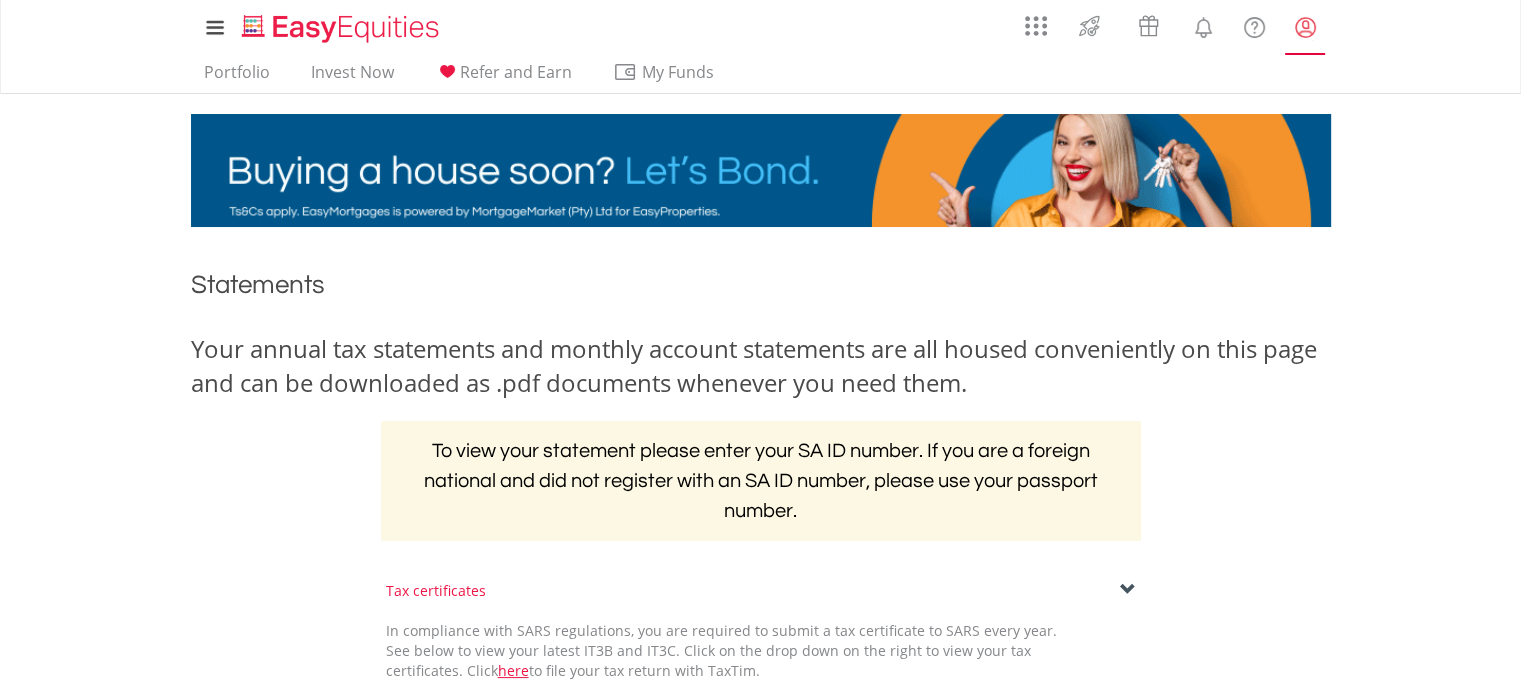 click at bounding box center [1305, 27] 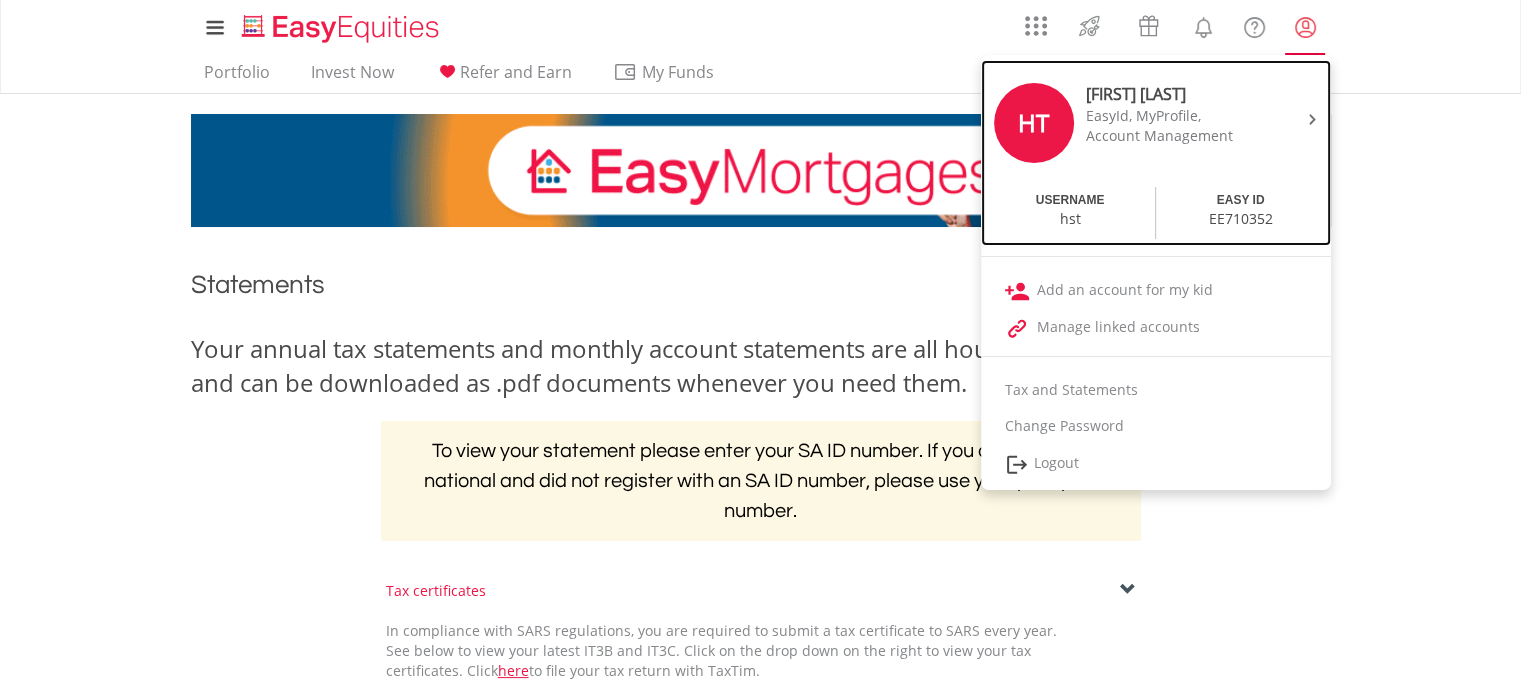click at bounding box center (1309, 118) 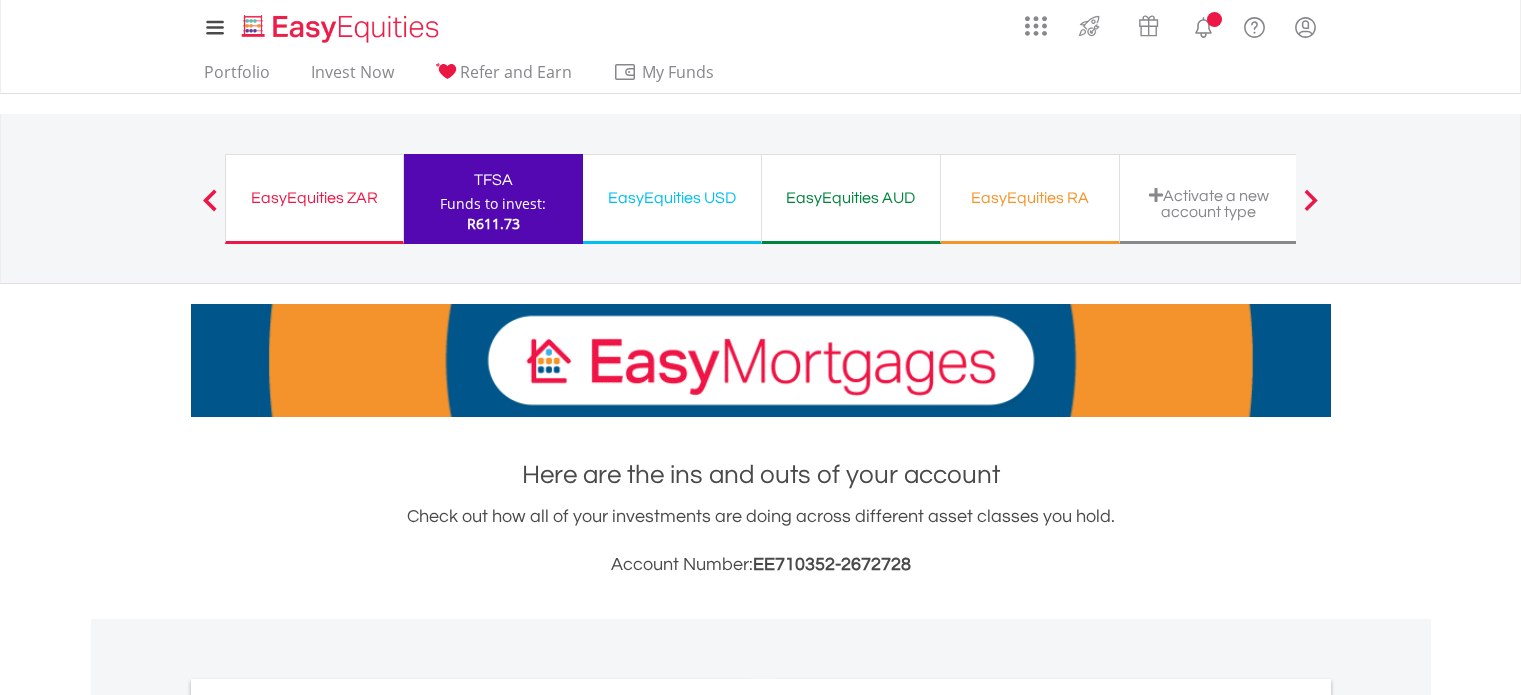 scroll, scrollTop: 0, scrollLeft: 0, axis: both 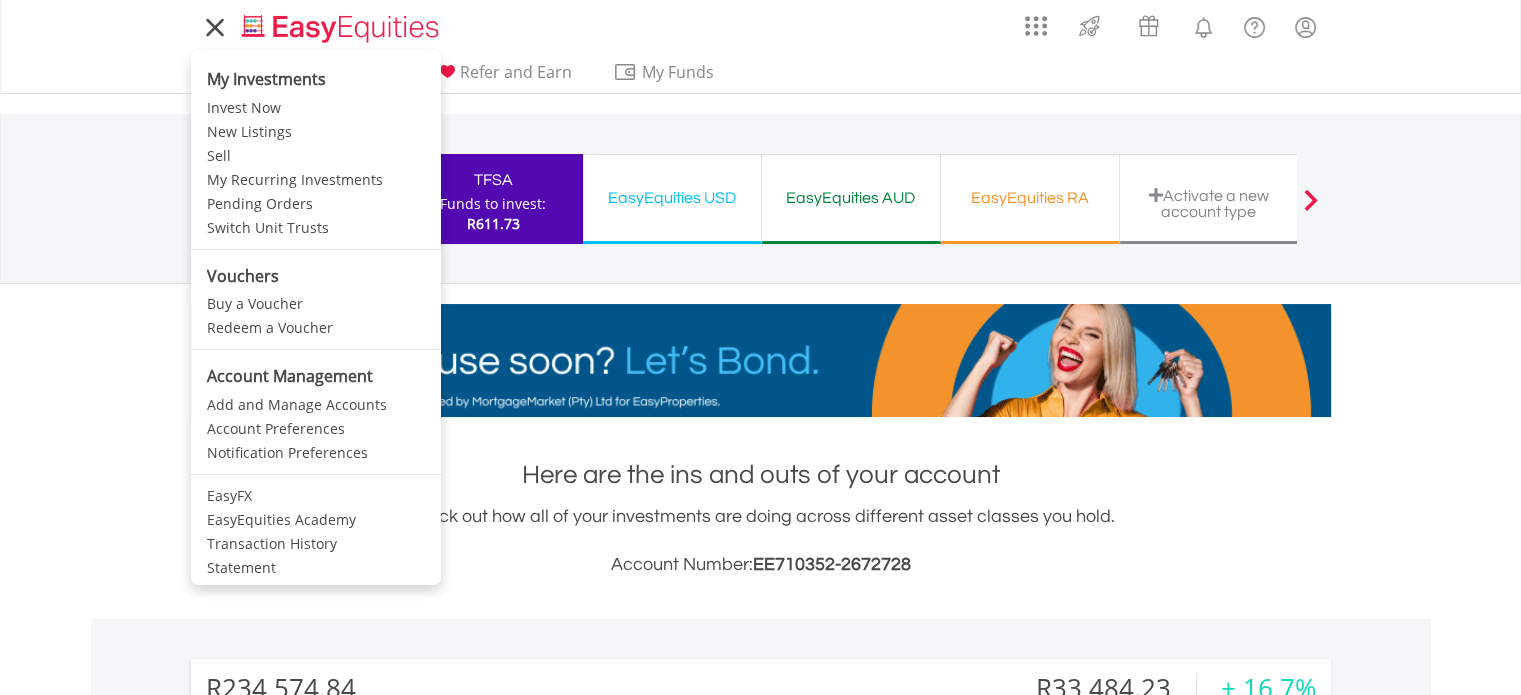 click 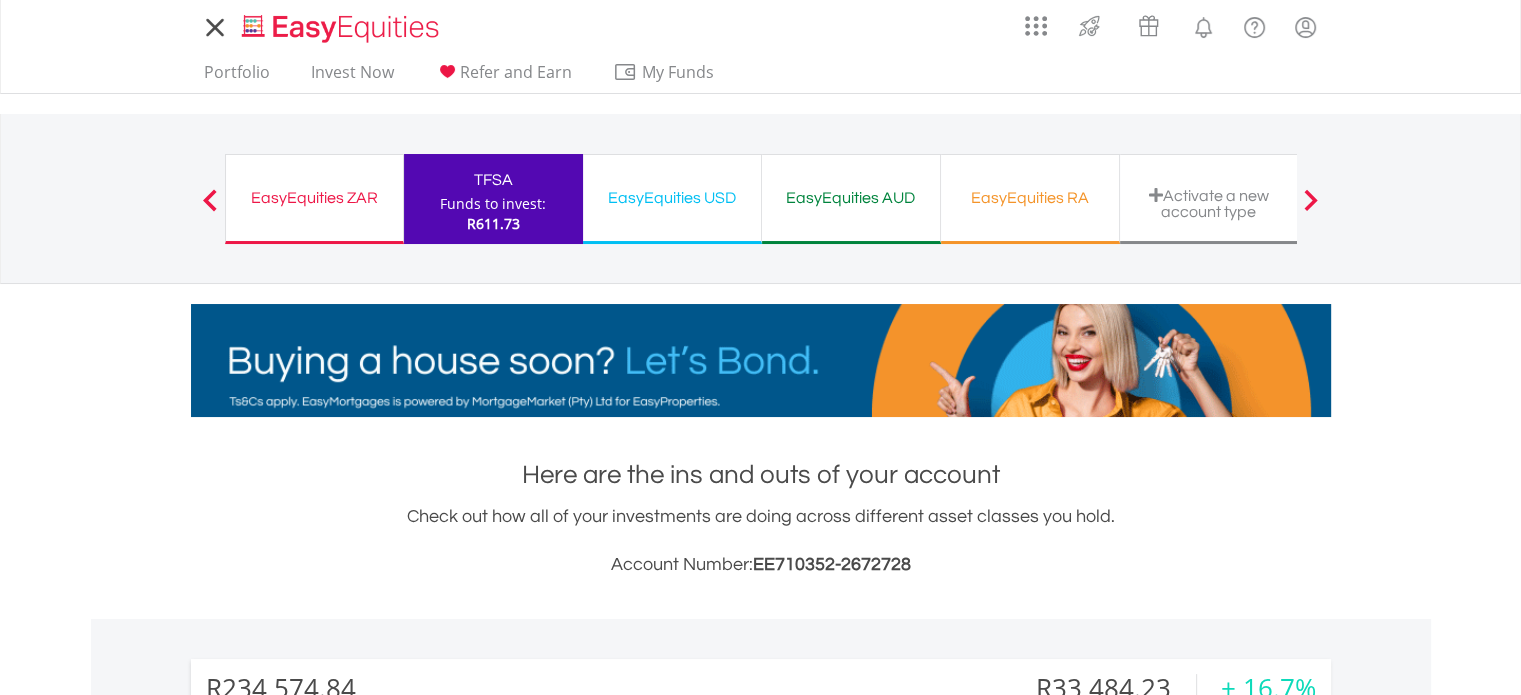 click 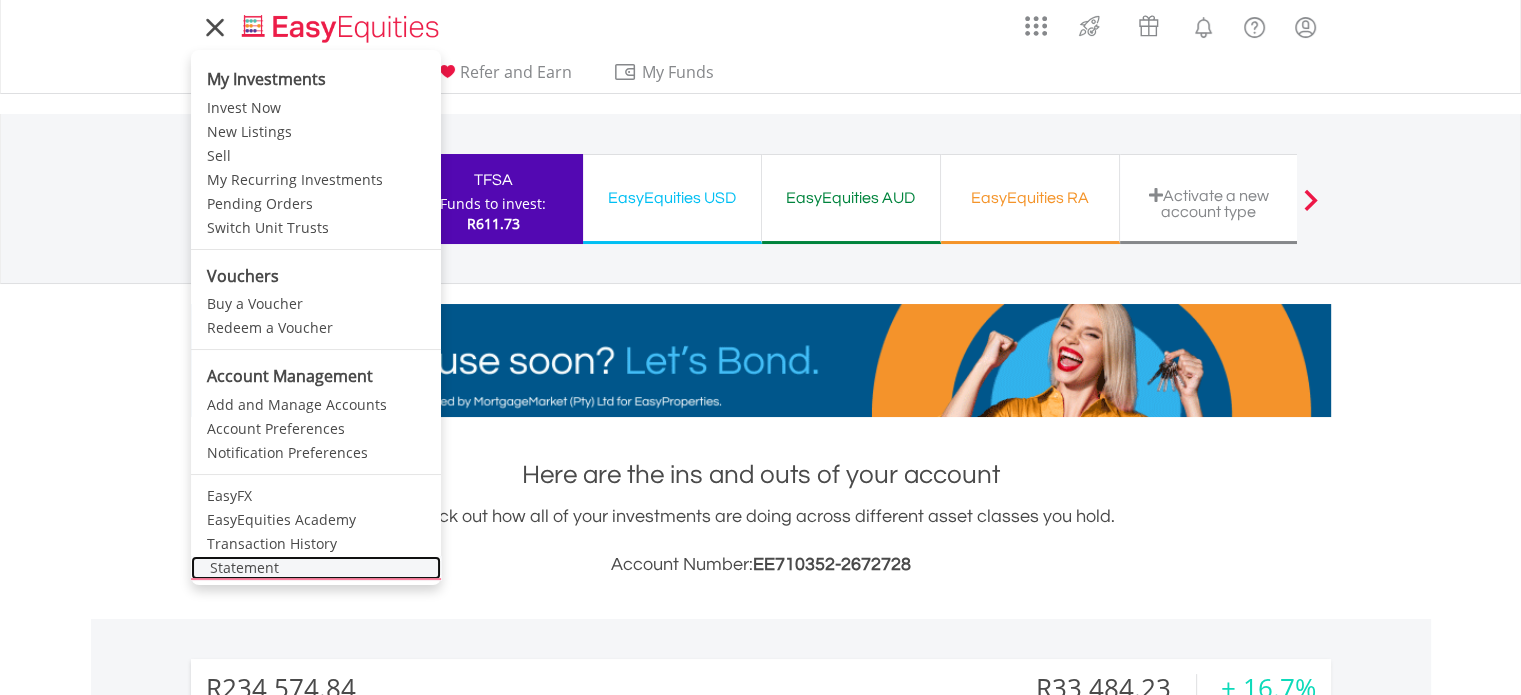 click on "Statement" at bounding box center (316, 568) 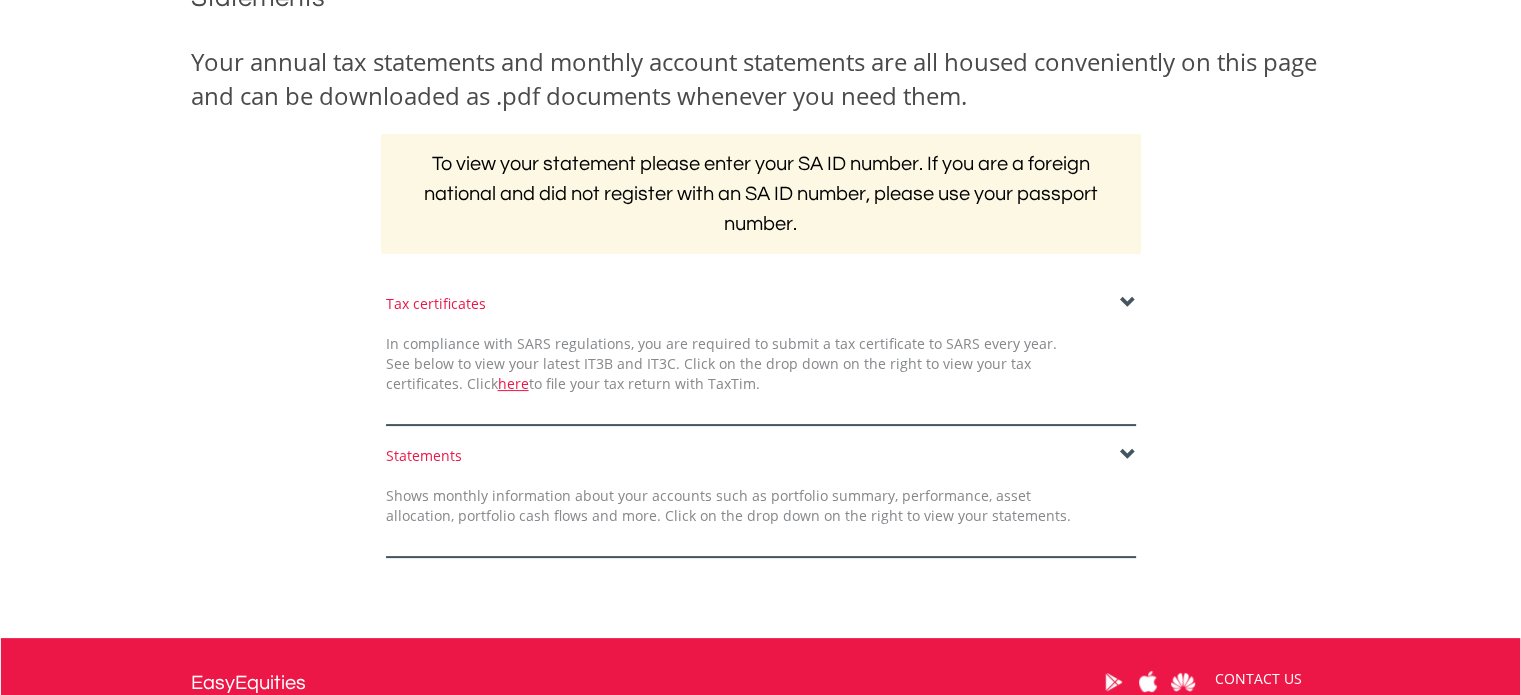 scroll, scrollTop: 300, scrollLeft: 0, axis: vertical 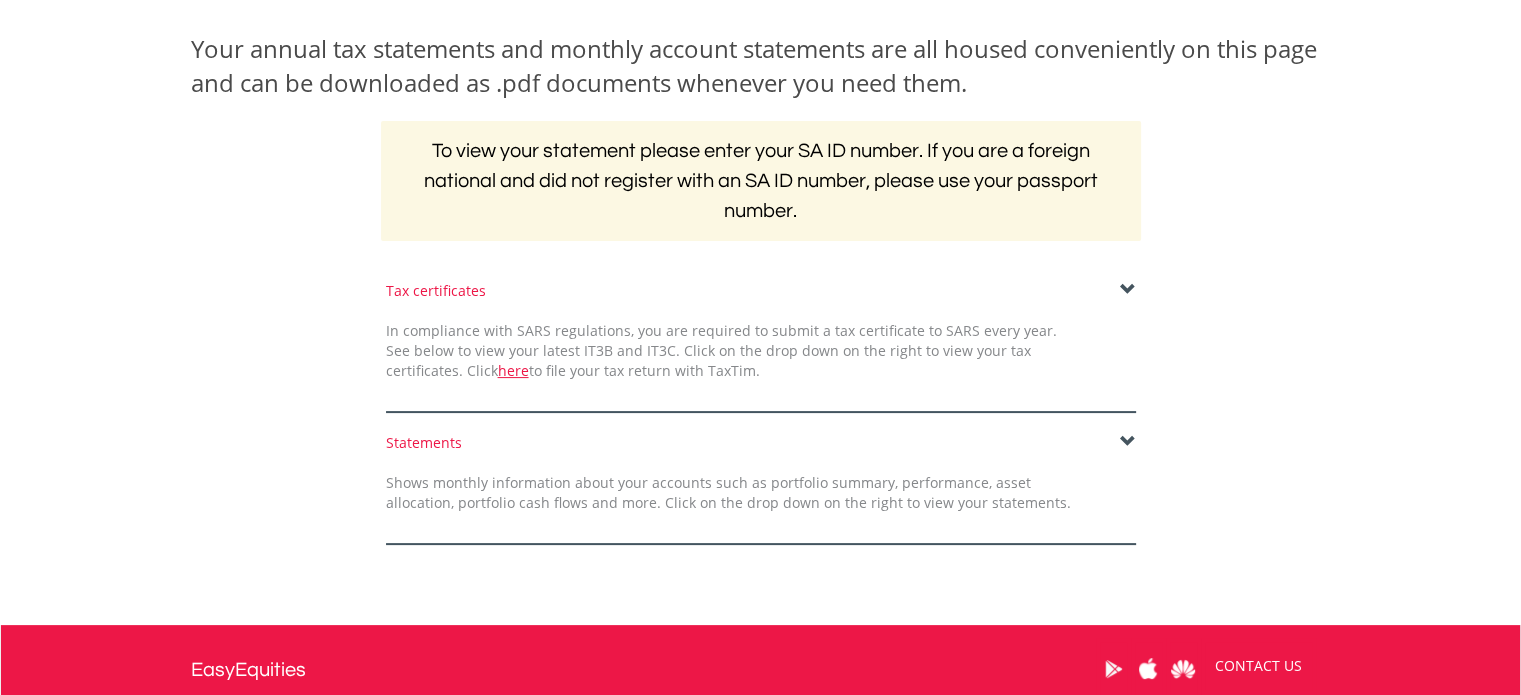 click at bounding box center [1128, 290] 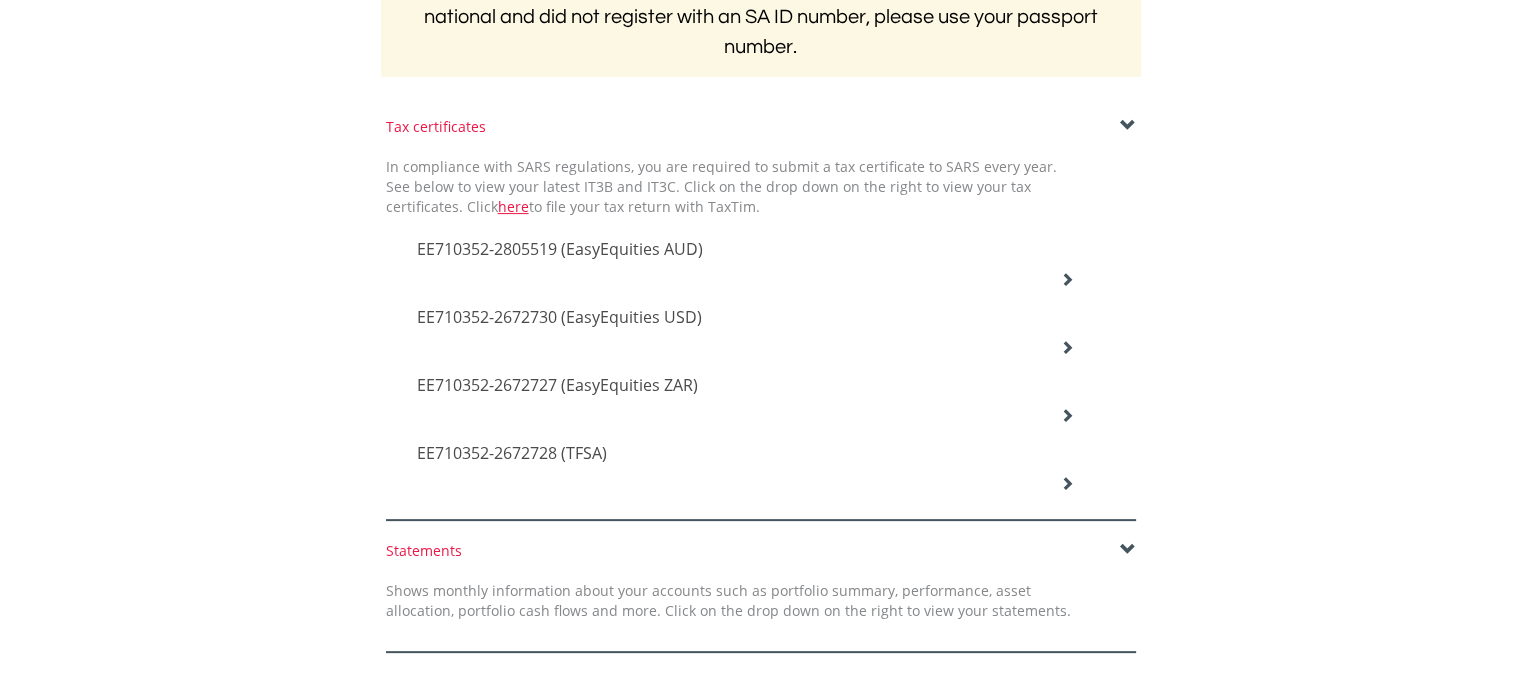 scroll, scrollTop: 500, scrollLeft: 0, axis: vertical 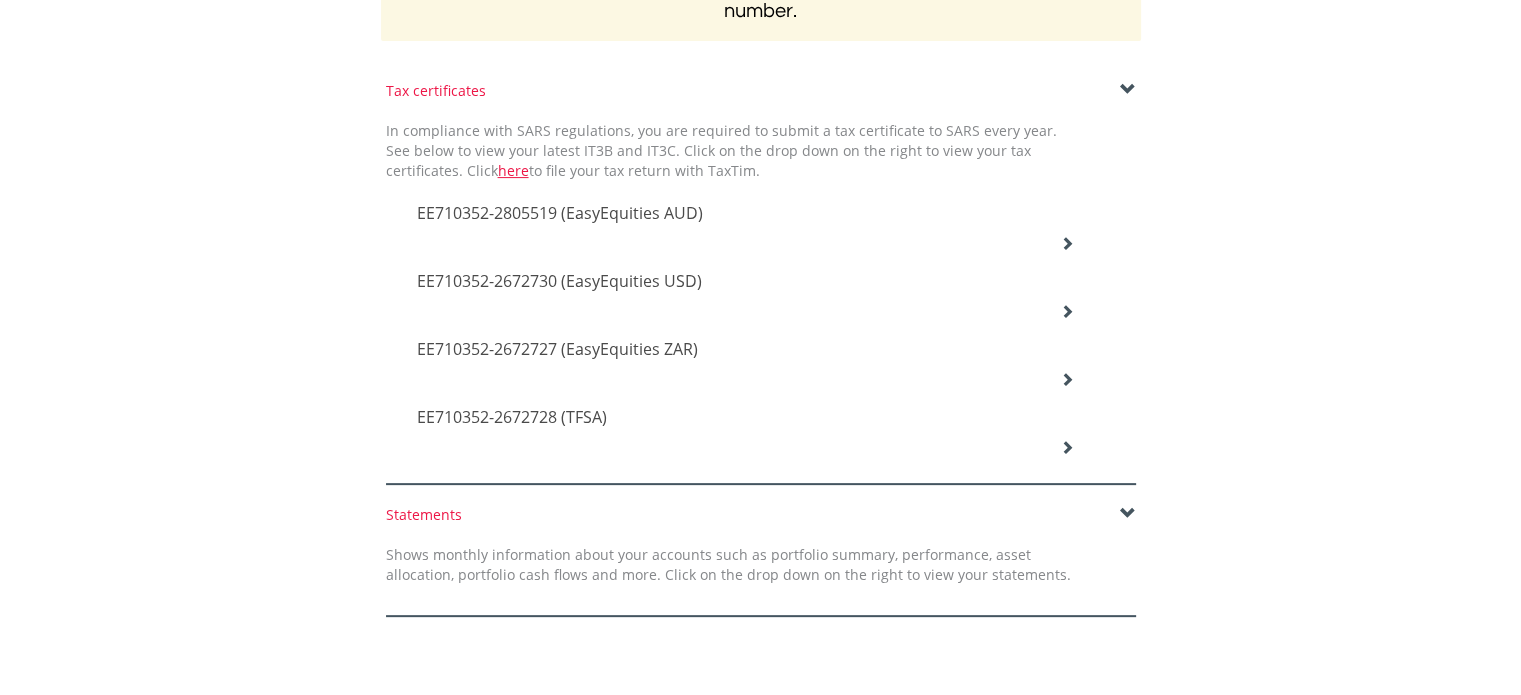 click at bounding box center [1067, 243] 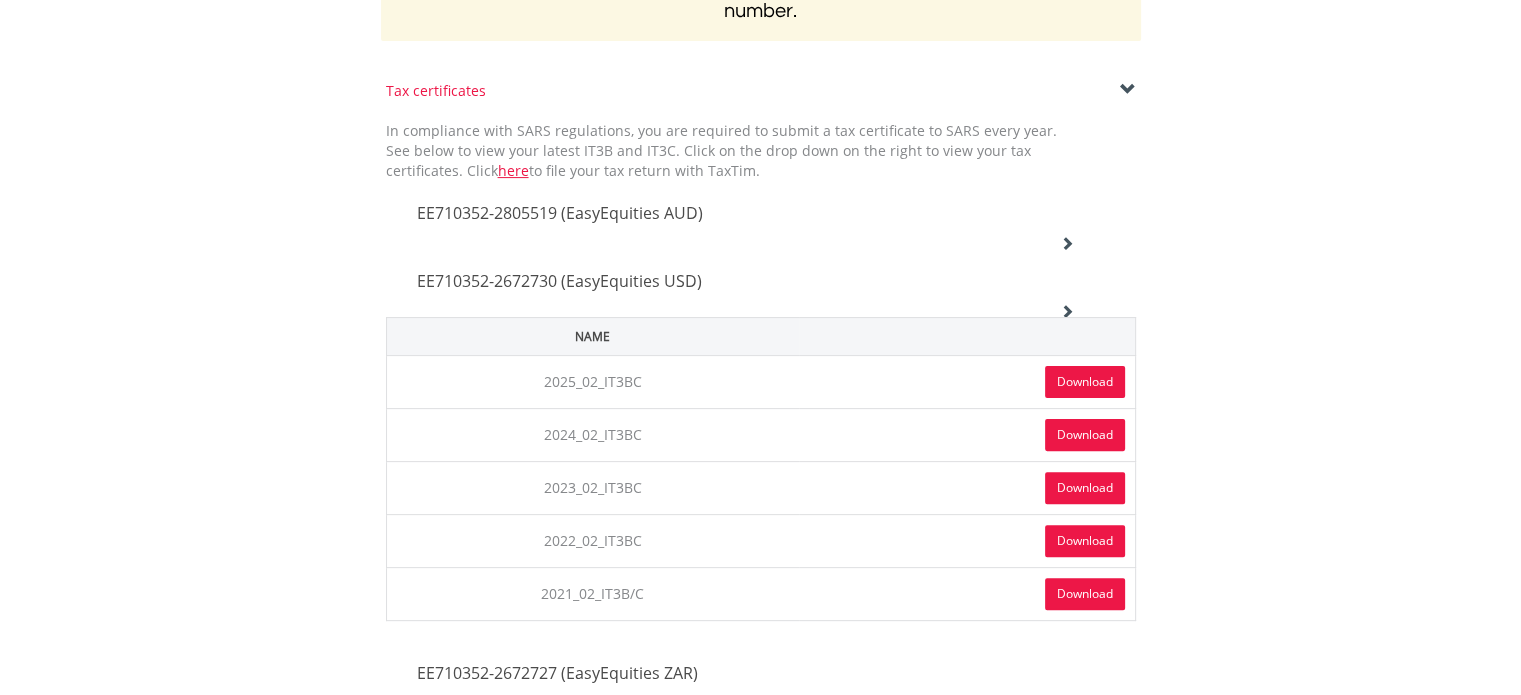 scroll, scrollTop: 600, scrollLeft: 0, axis: vertical 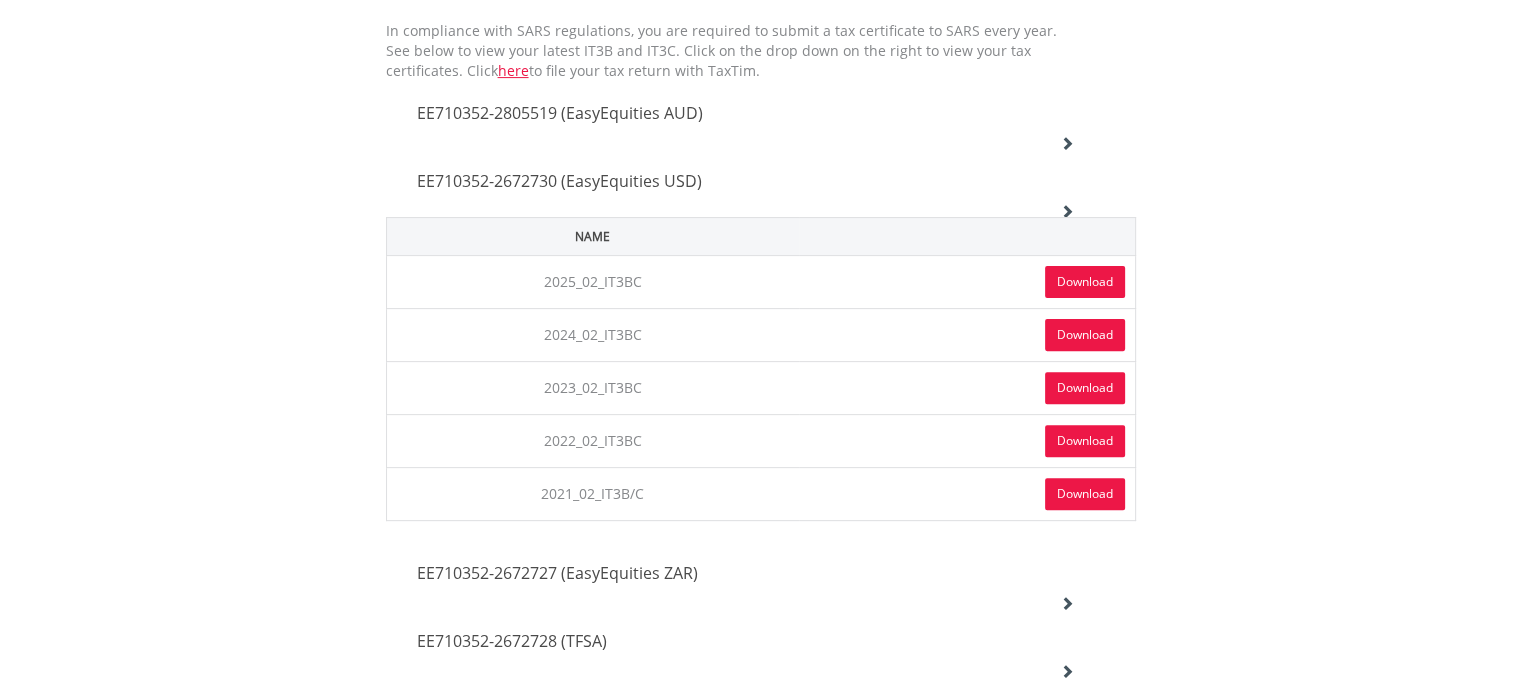 click on "Download" at bounding box center (1085, 494) 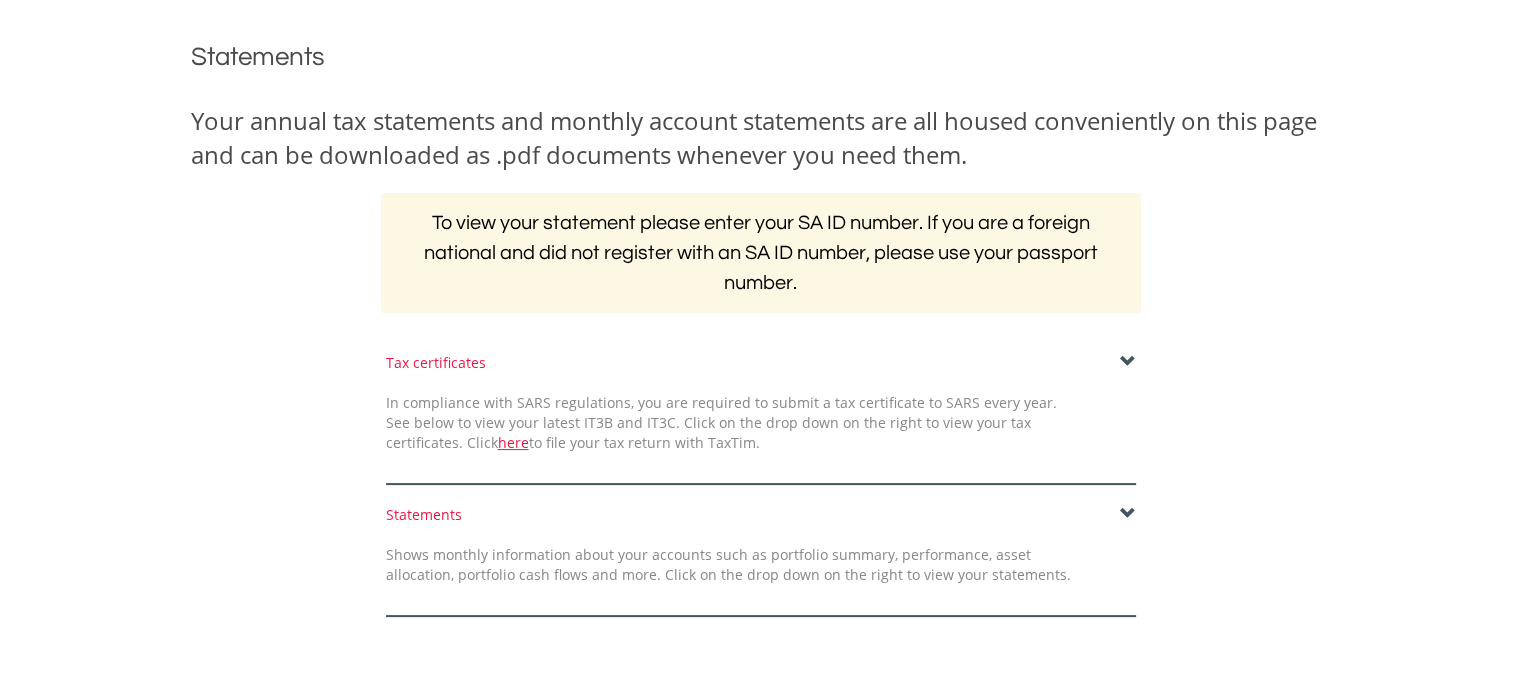 scroll, scrollTop: 300, scrollLeft: 0, axis: vertical 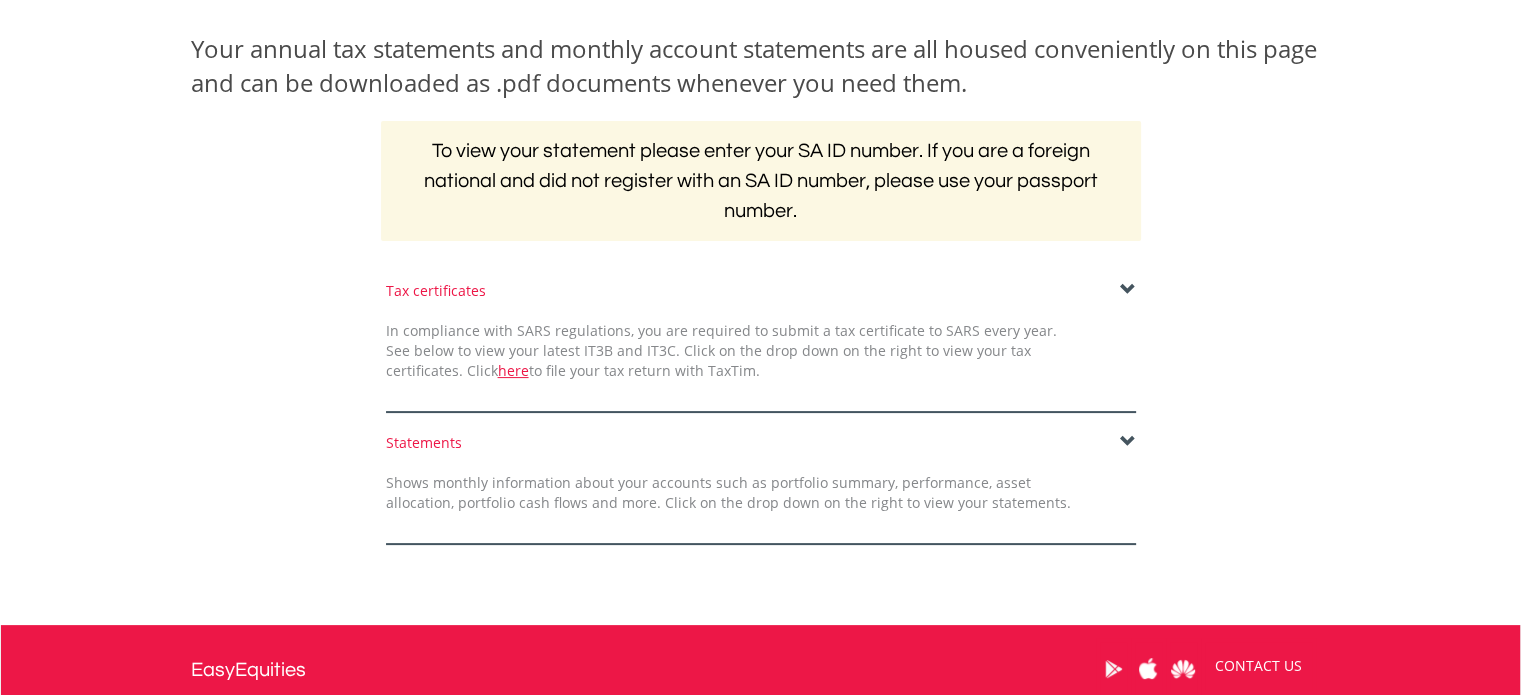 click at bounding box center [1128, 290] 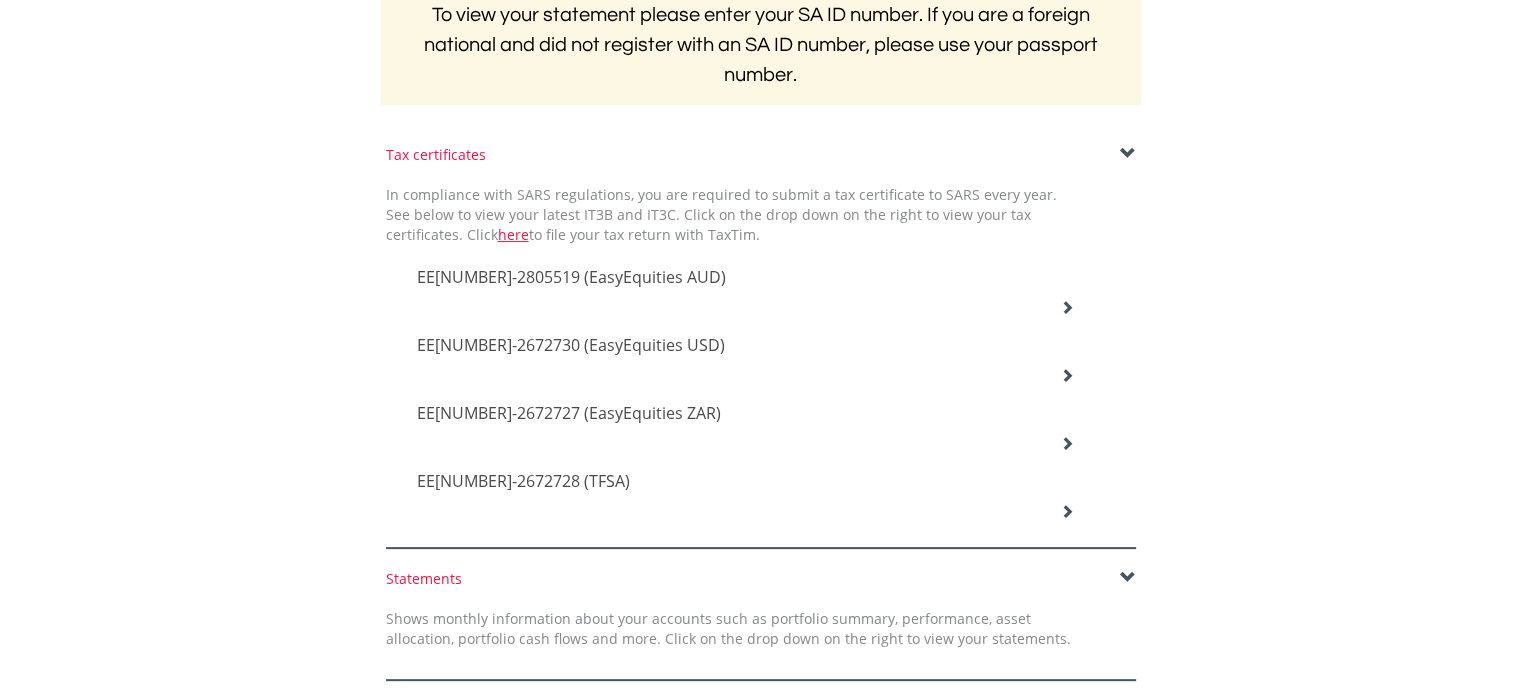 scroll, scrollTop: 500, scrollLeft: 0, axis: vertical 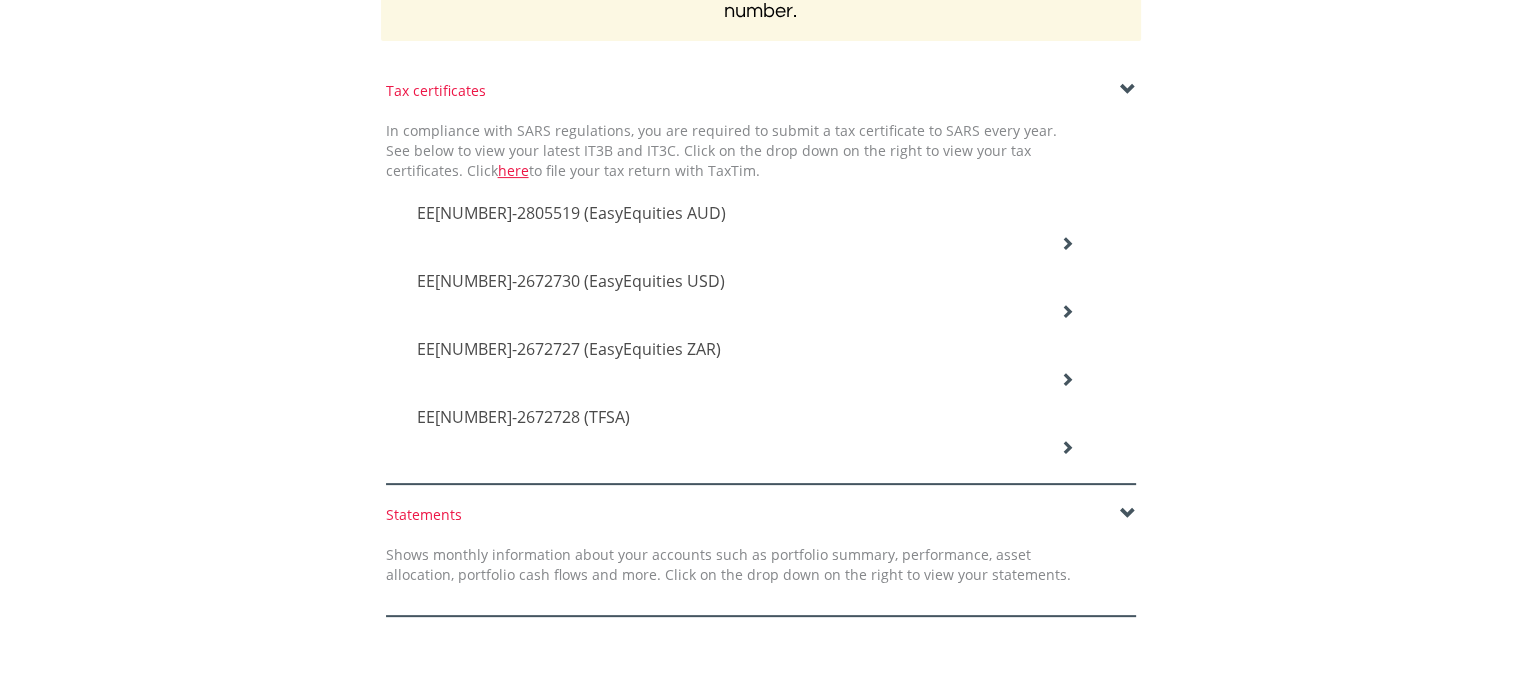 click at bounding box center (1067, 243) 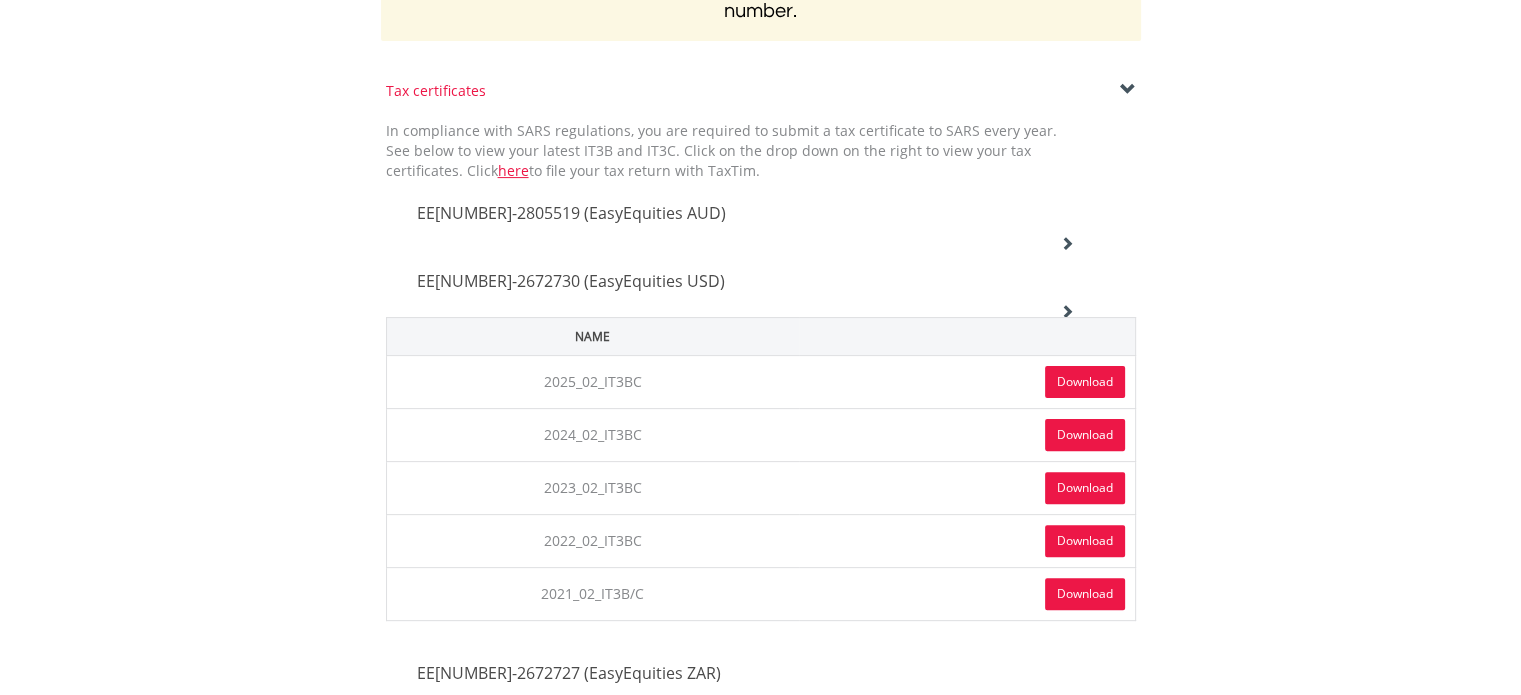 scroll, scrollTop: 600, scrollLeft: 0, axis: vertical 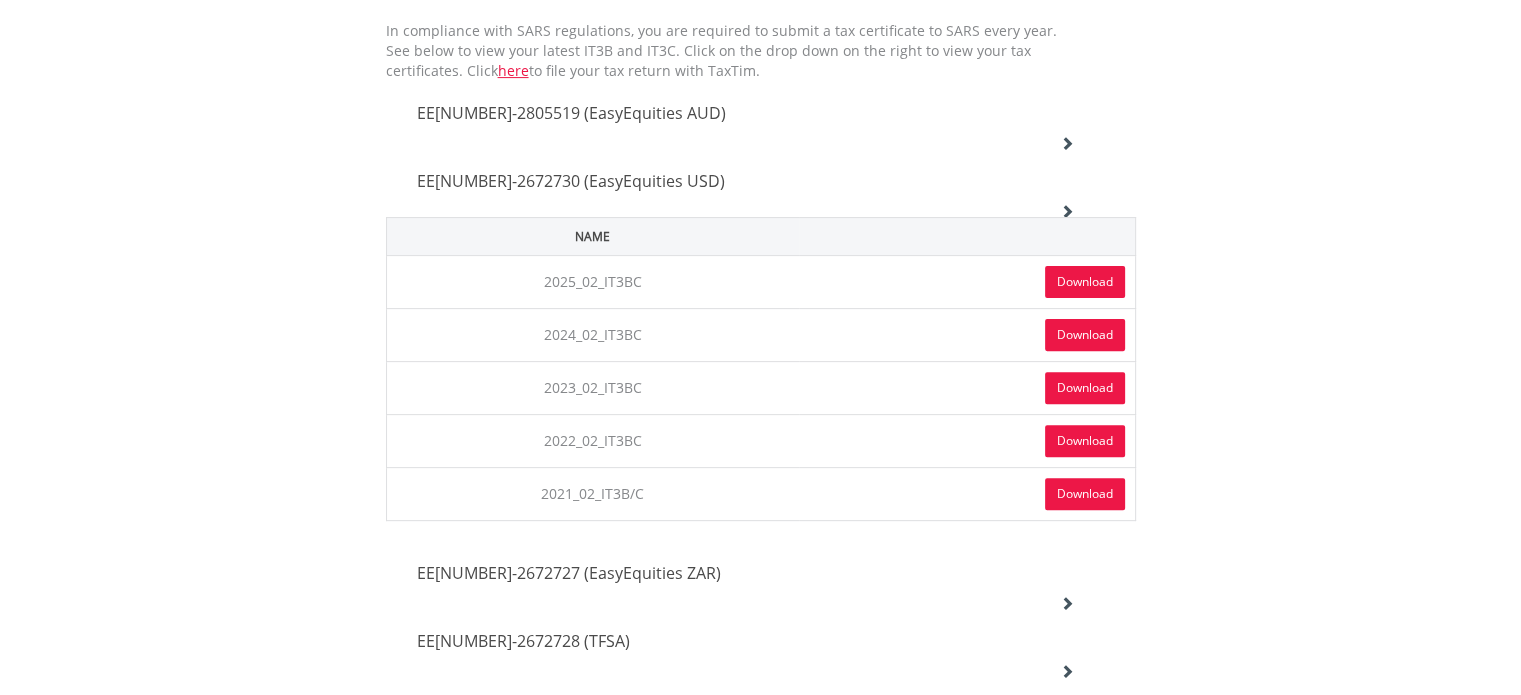 click on "Download" at bounding box center (1085, 441) 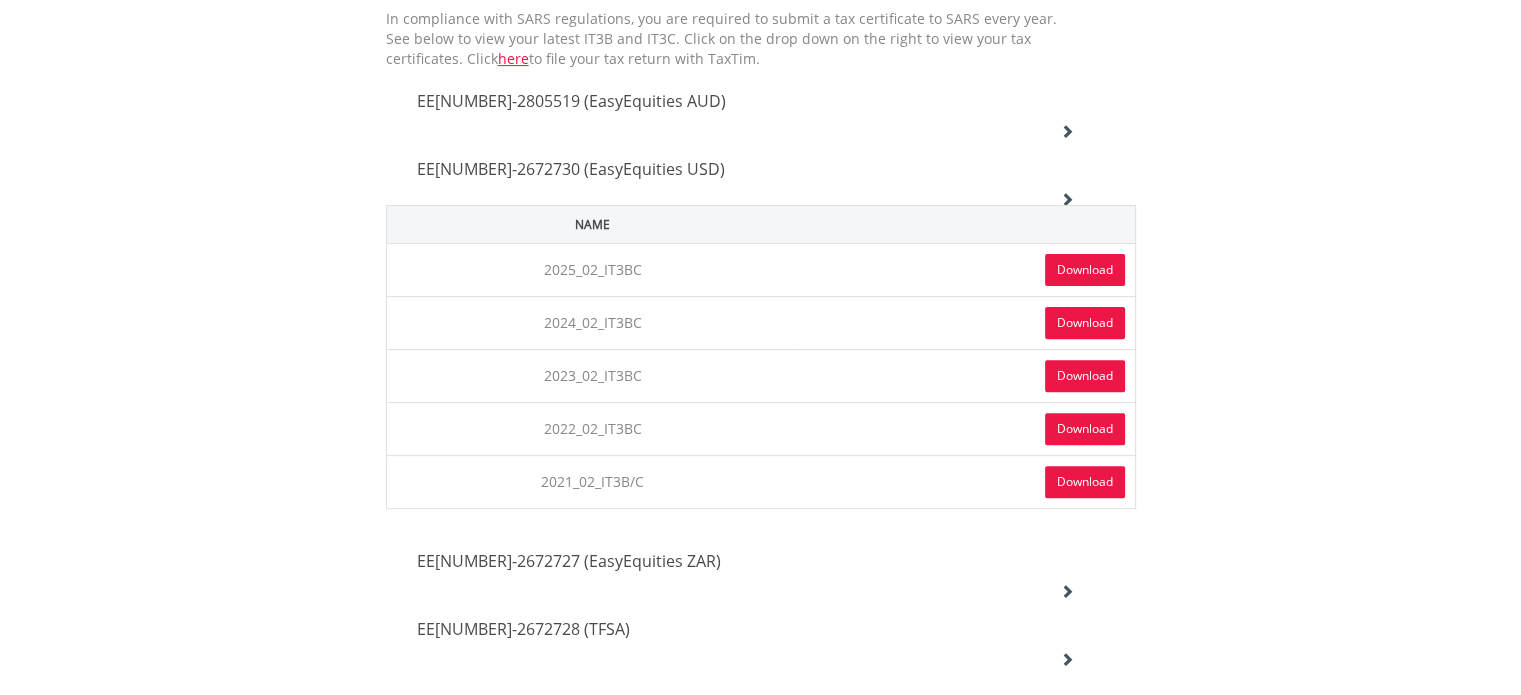 scroll, scrollTop: 600, scrollLeft: 0, axis: vertical 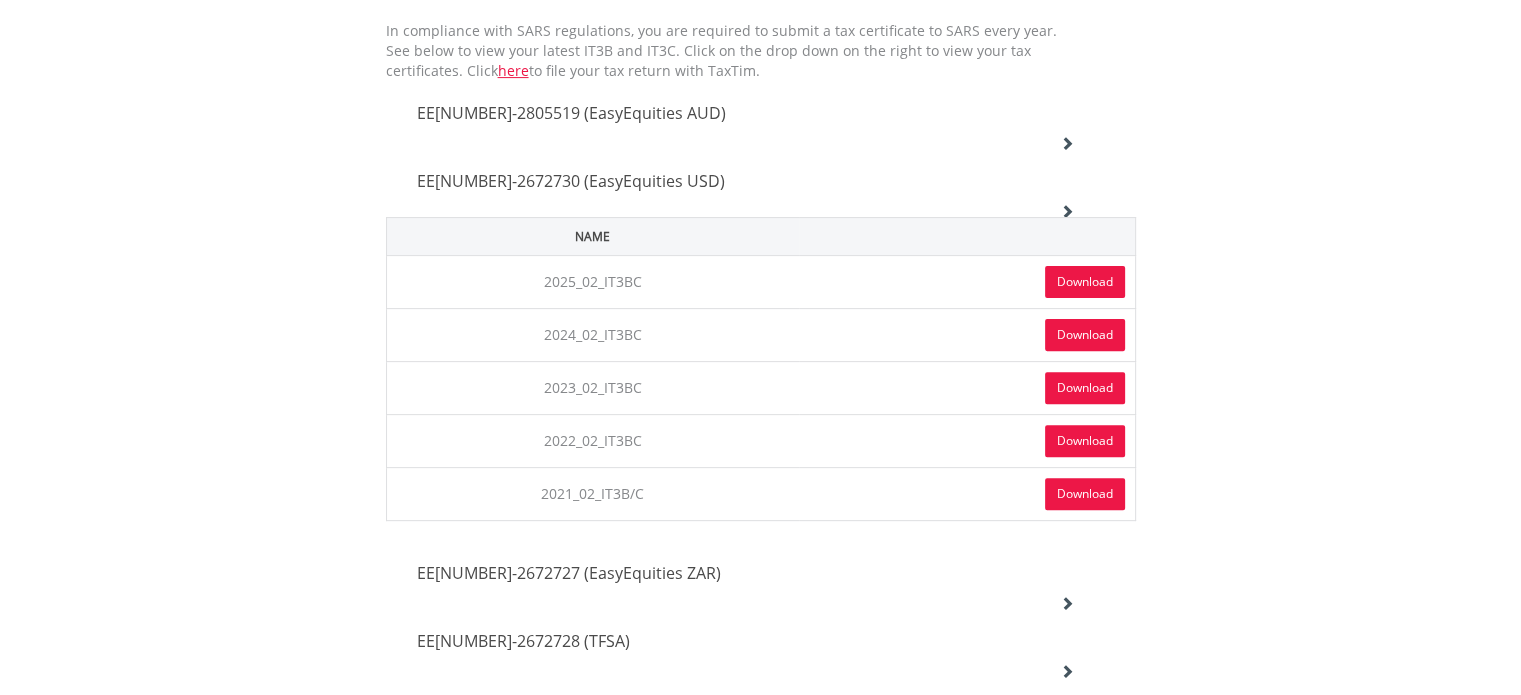 click at bounding box center [1067, 143] 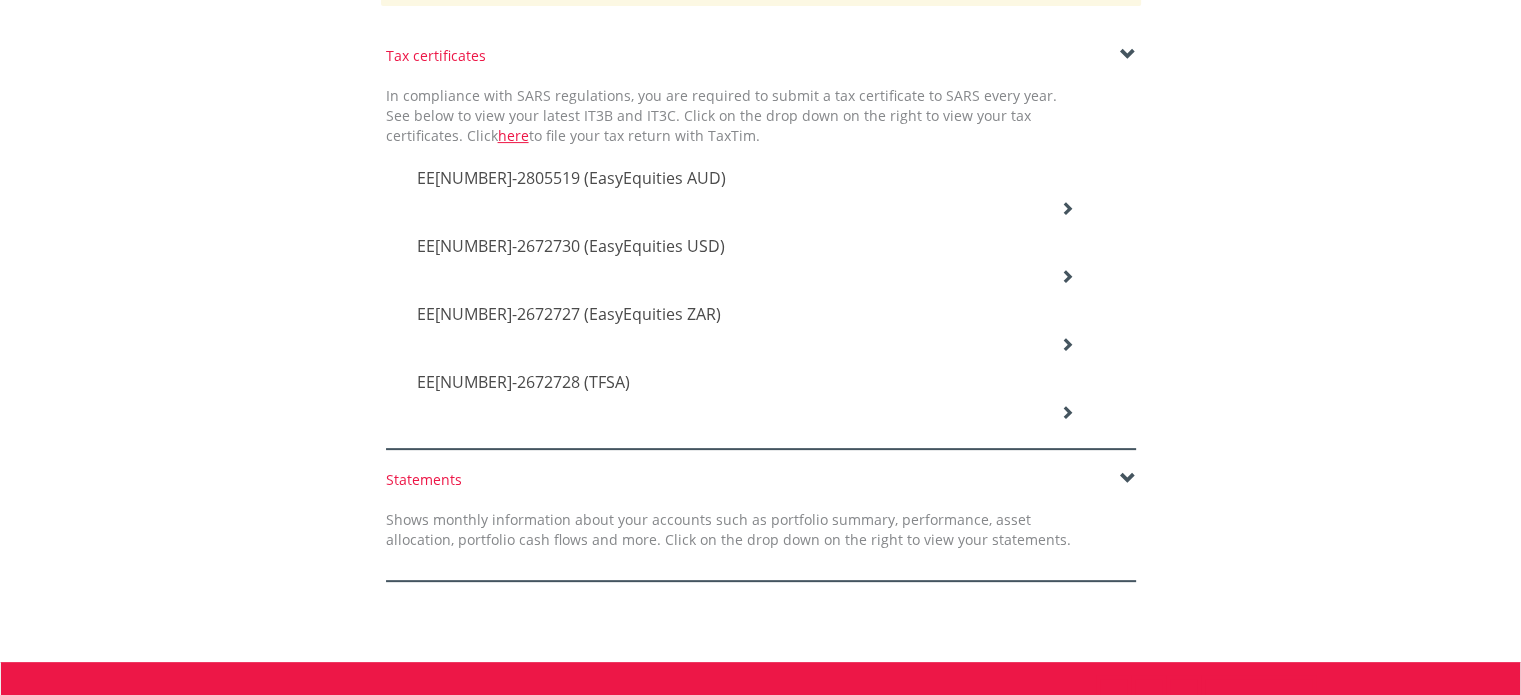 scroll, scrollTop: 500, scrollLeft: 0, axis: vertical 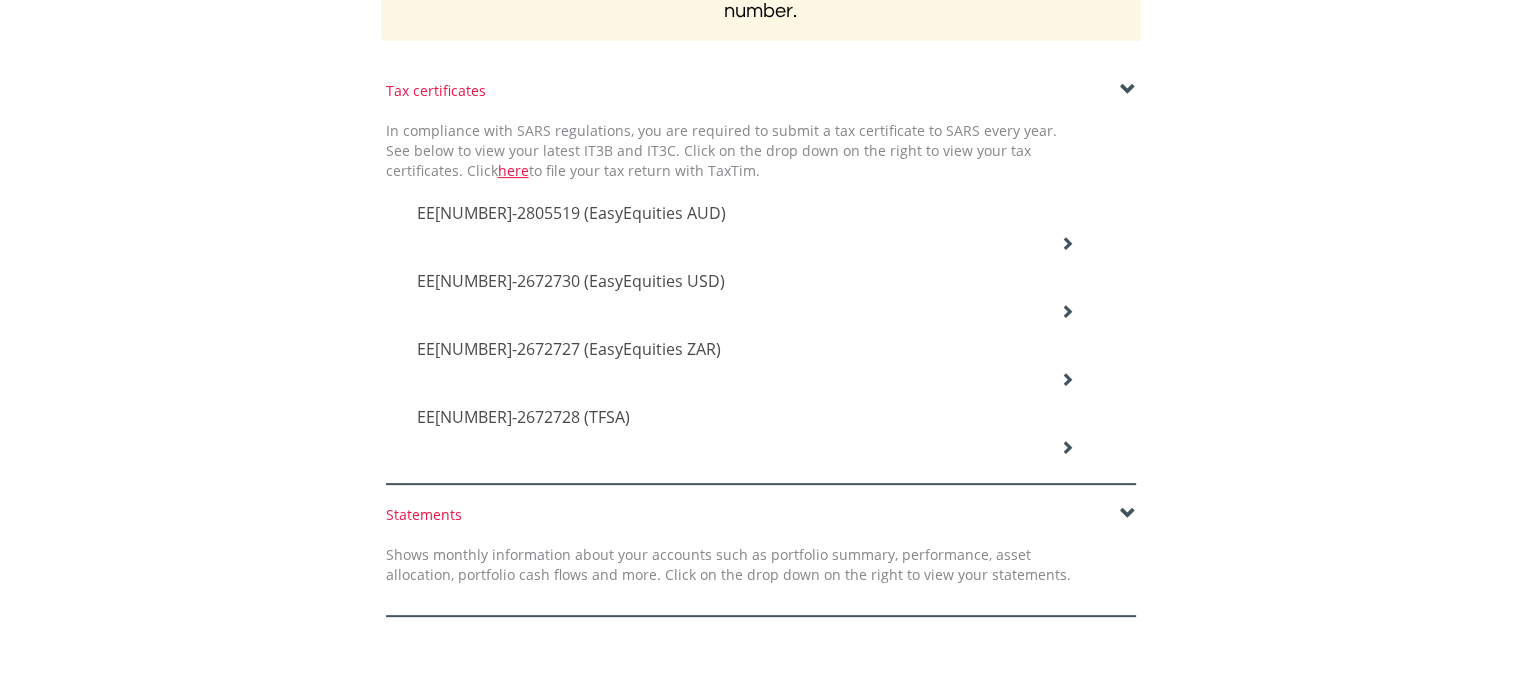 click at bounding box center [1067, 243] 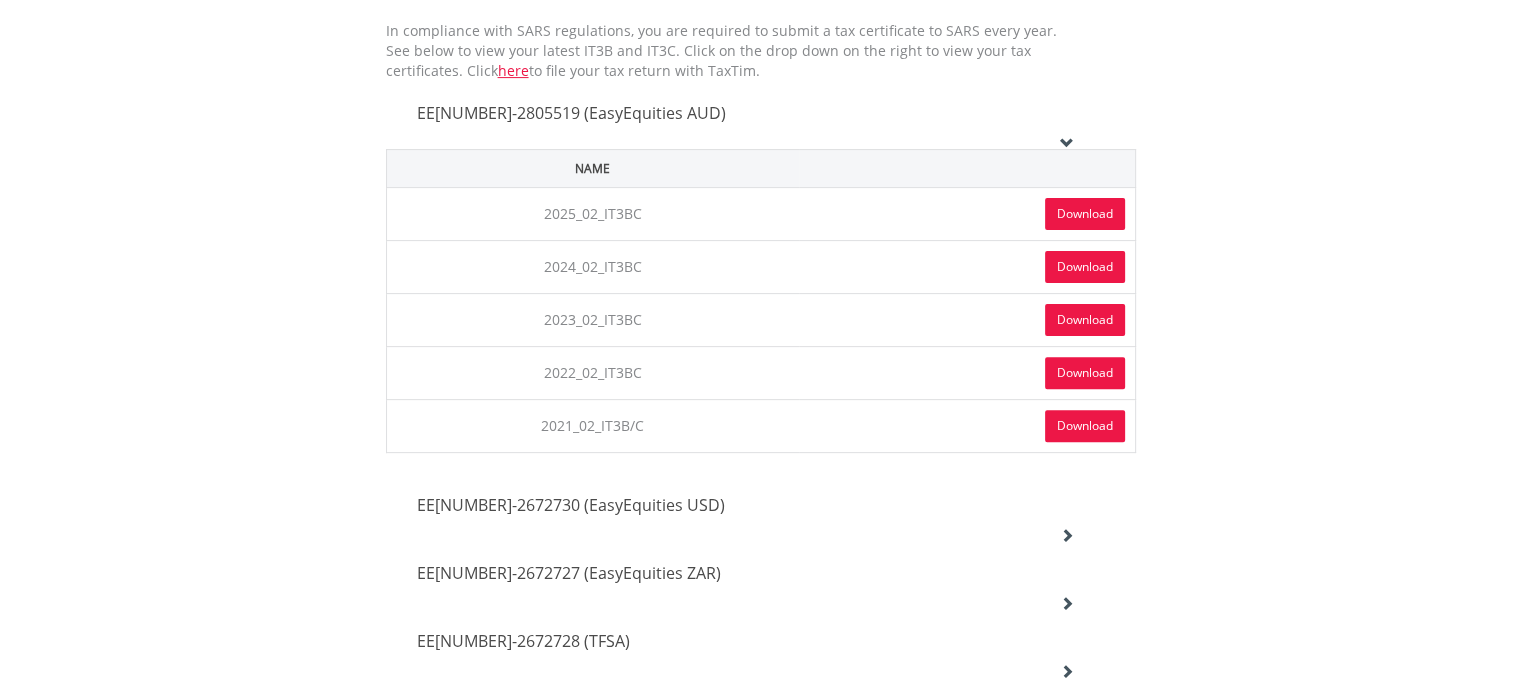 scroll, scrollTop: 700, scrollLeft: 0, axis: vertical 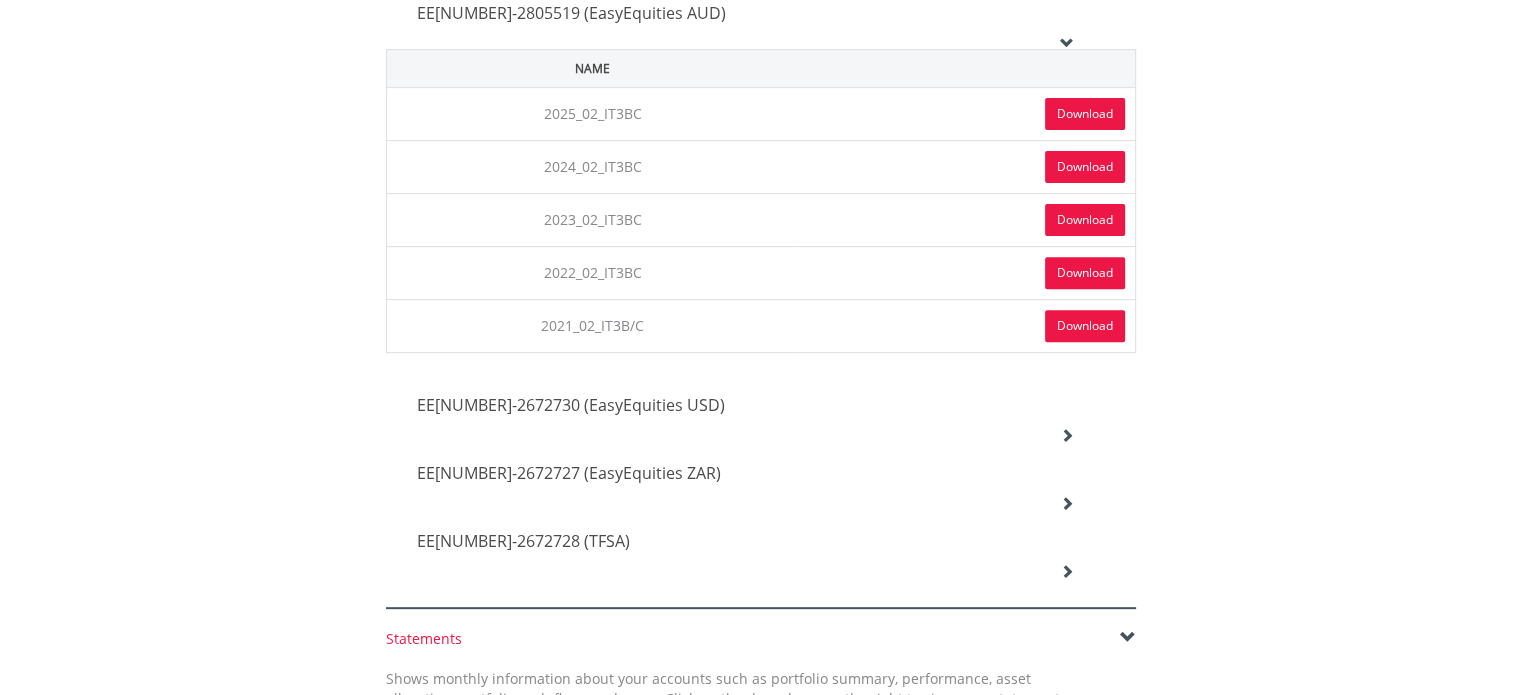 click on "Download" at bounding box center [1085, 114] 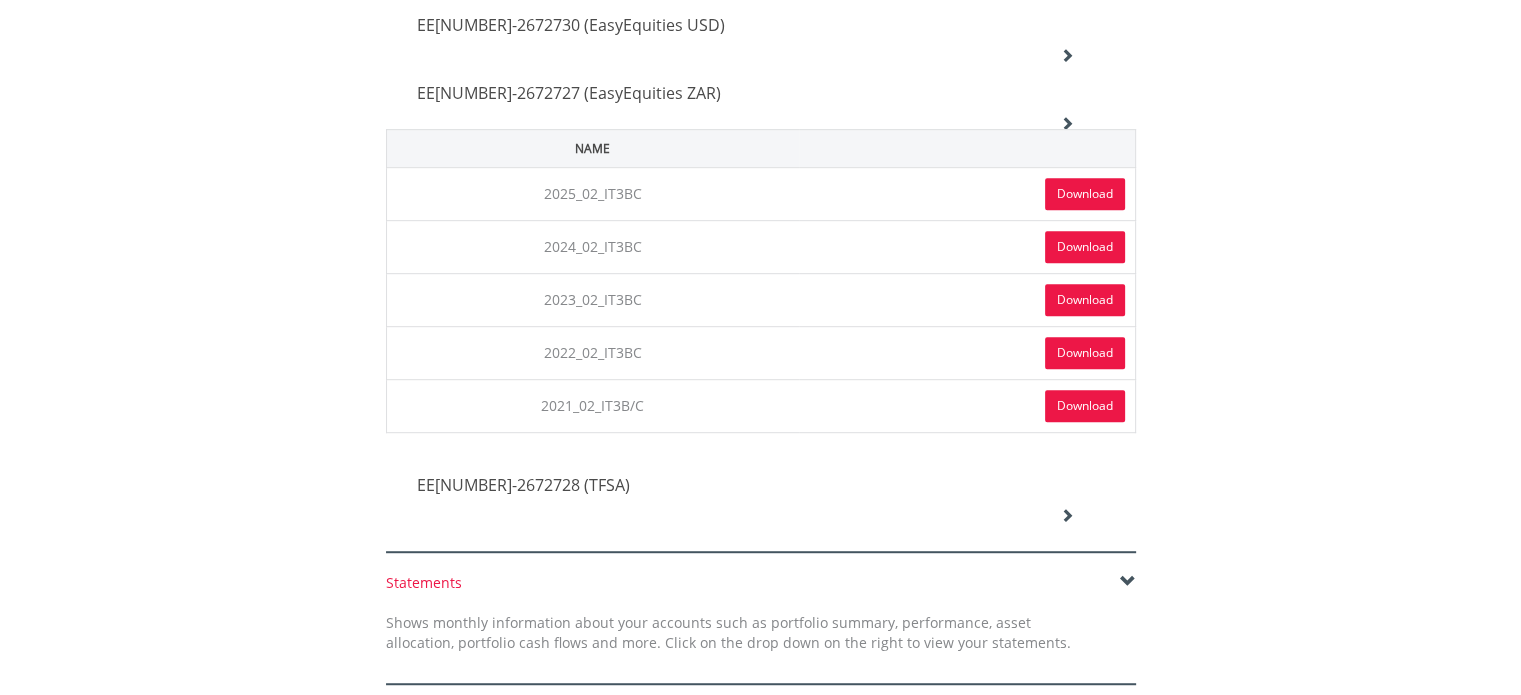 scroll, scrollTop: 1100, scrollLeft: 0, axis: vertical 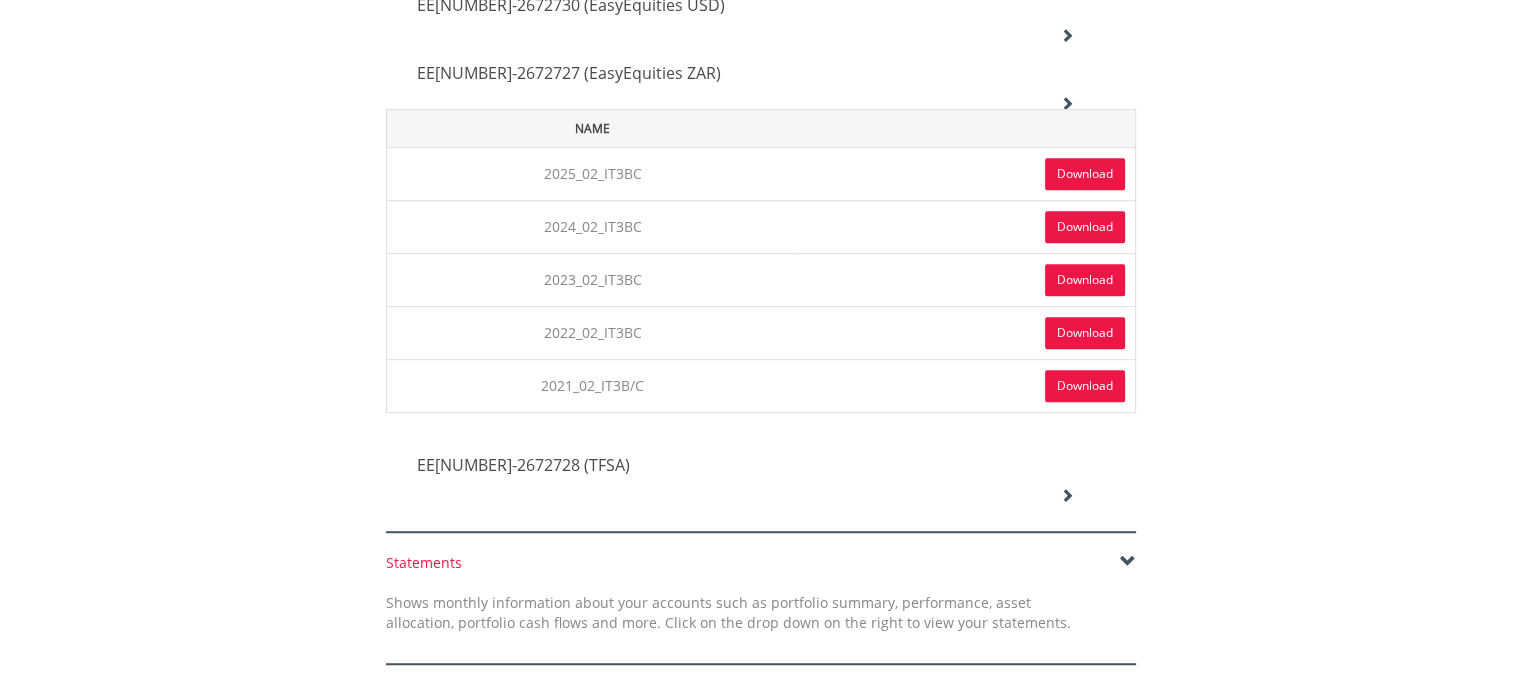 click on "Download" at bounding box center [1085, 386] 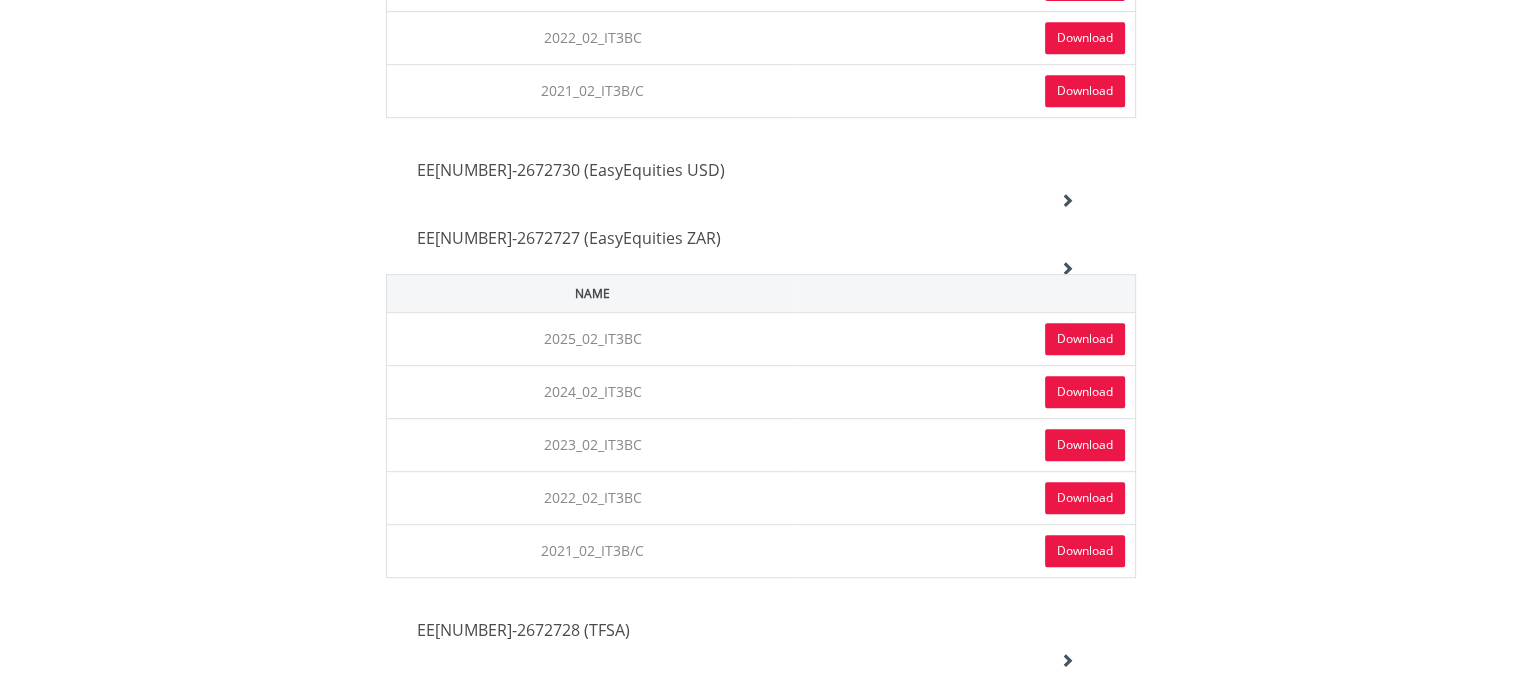 scroll, scrollTop: 900, scrollLeft: 0, axis: vertical 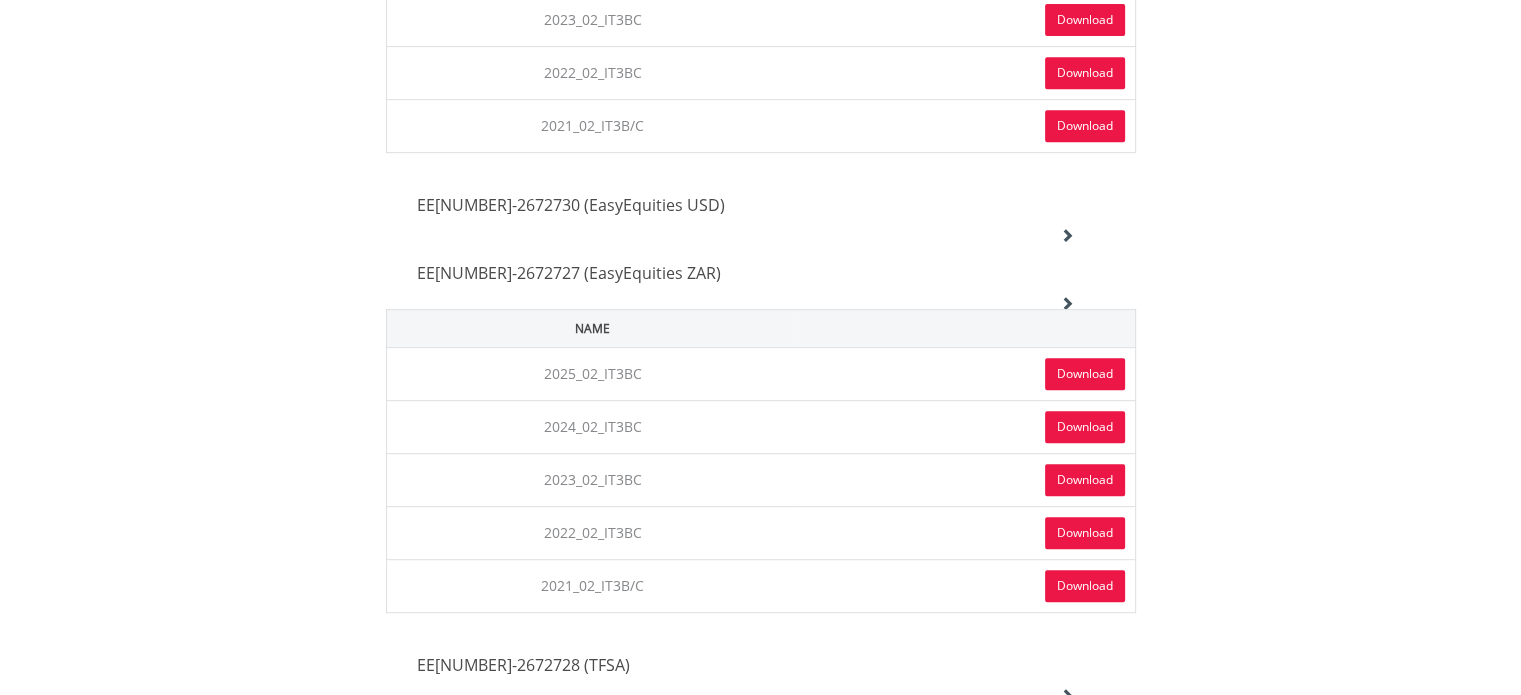 click on "EE710352-2672730 (EasyEquities USD)" at bounding box center [571, 205] 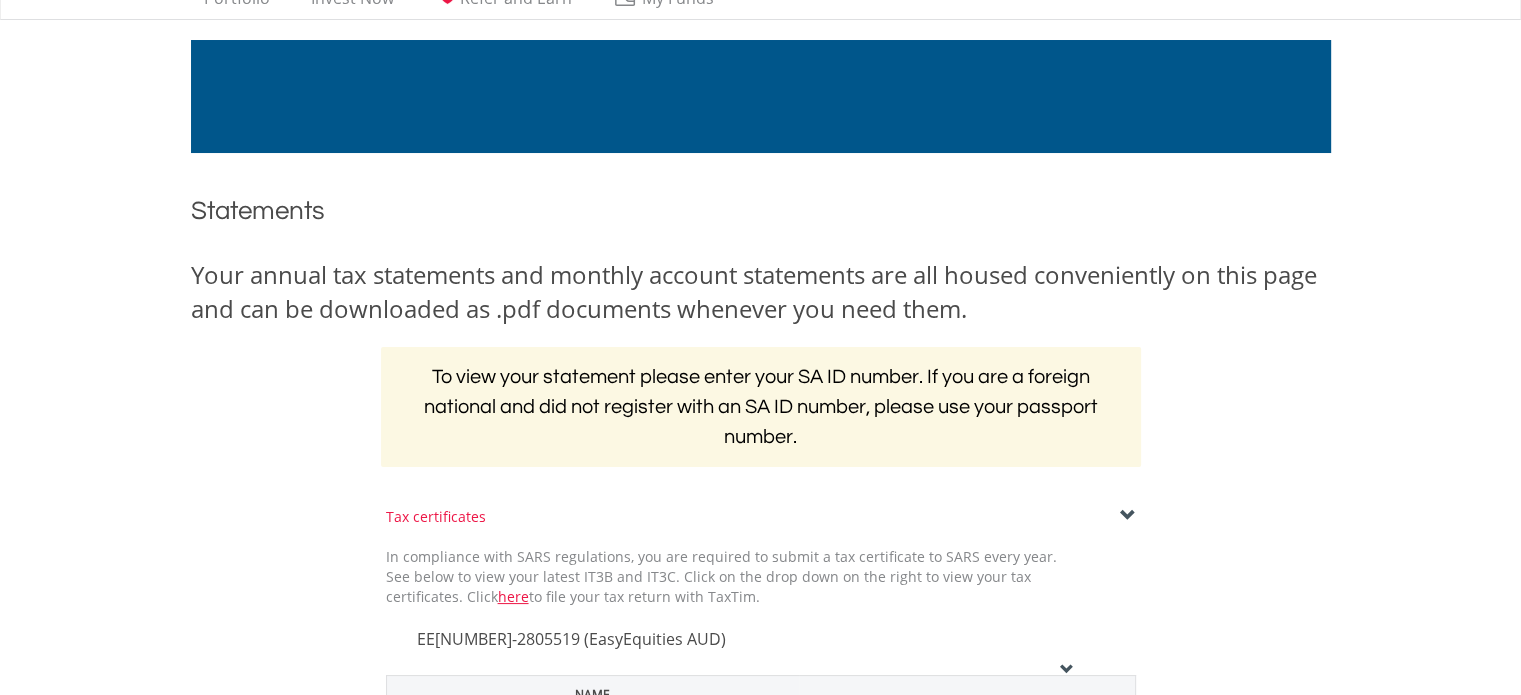 scroll, scrollTop: 0, scrollLeft: 0, axis: both 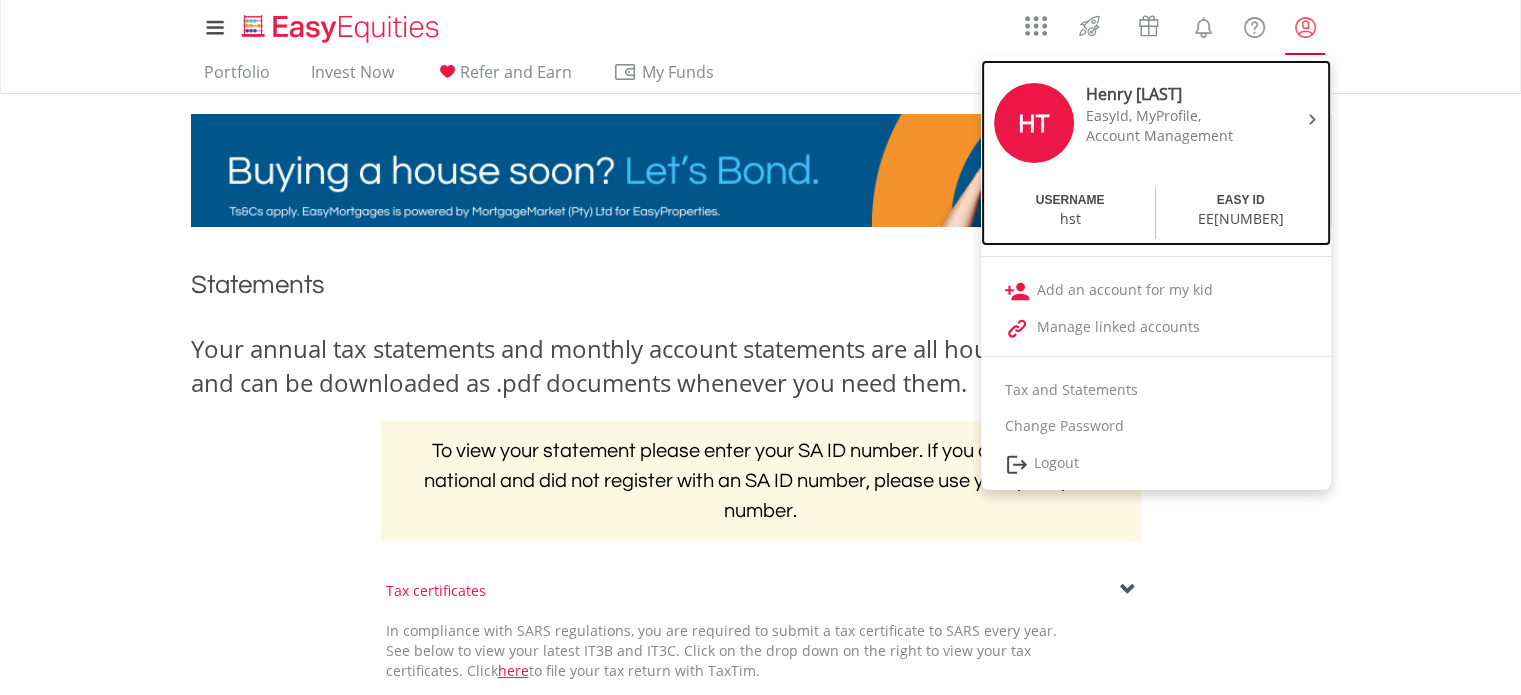 click on "HT
Henry Tennant
EasyId, MyProfile,
Account Management" at bounding box center (1156, 125) 